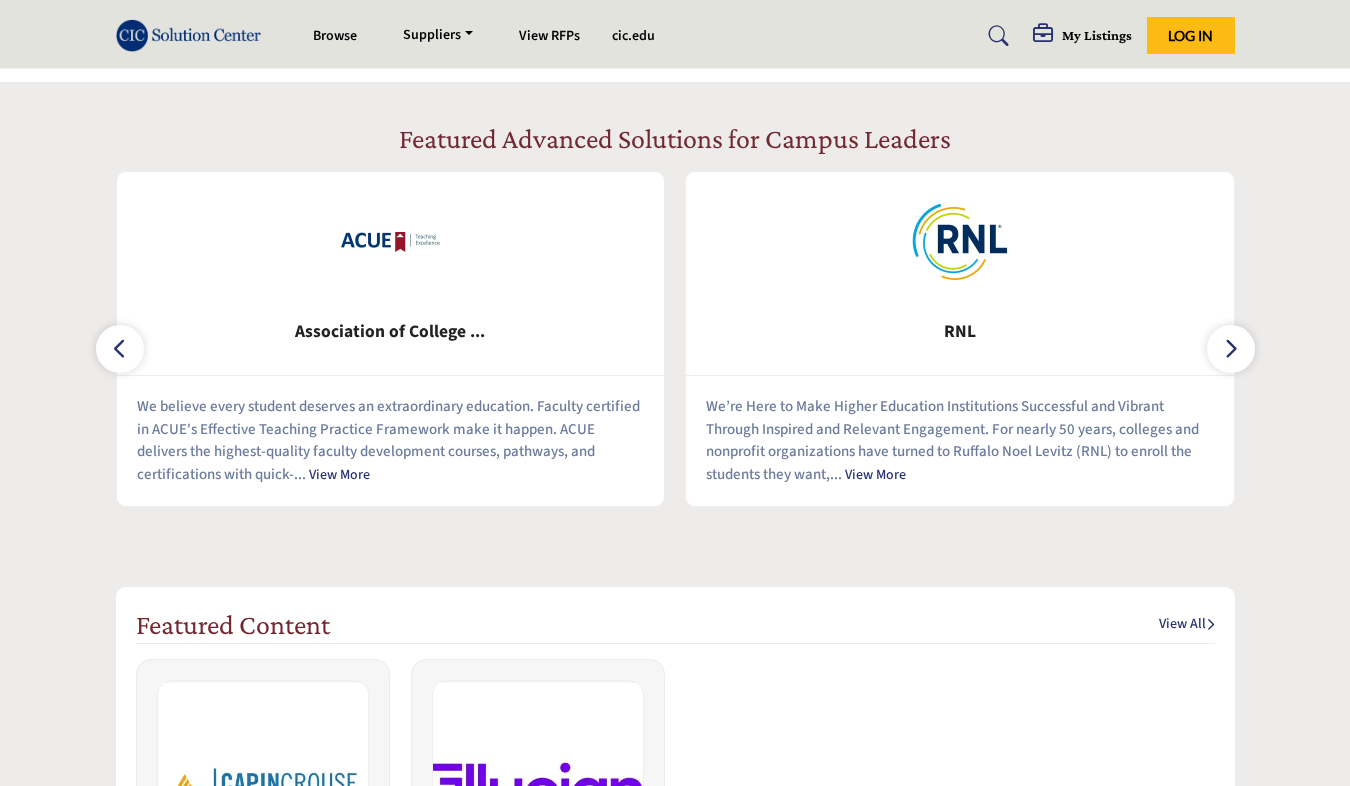 scroll, scrollTop: 831, scrollLeft: 0, axis: vertical 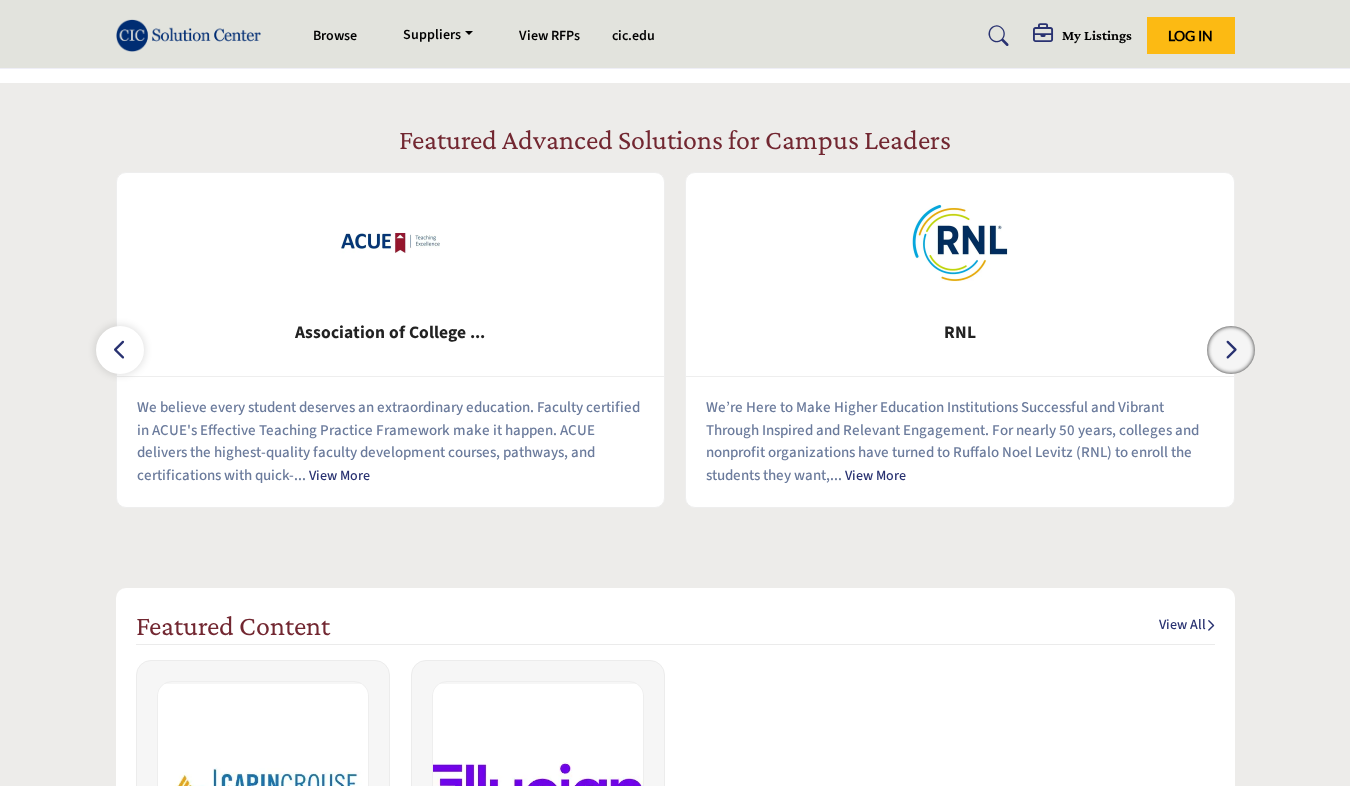 click at bounding box center [1231, 349] 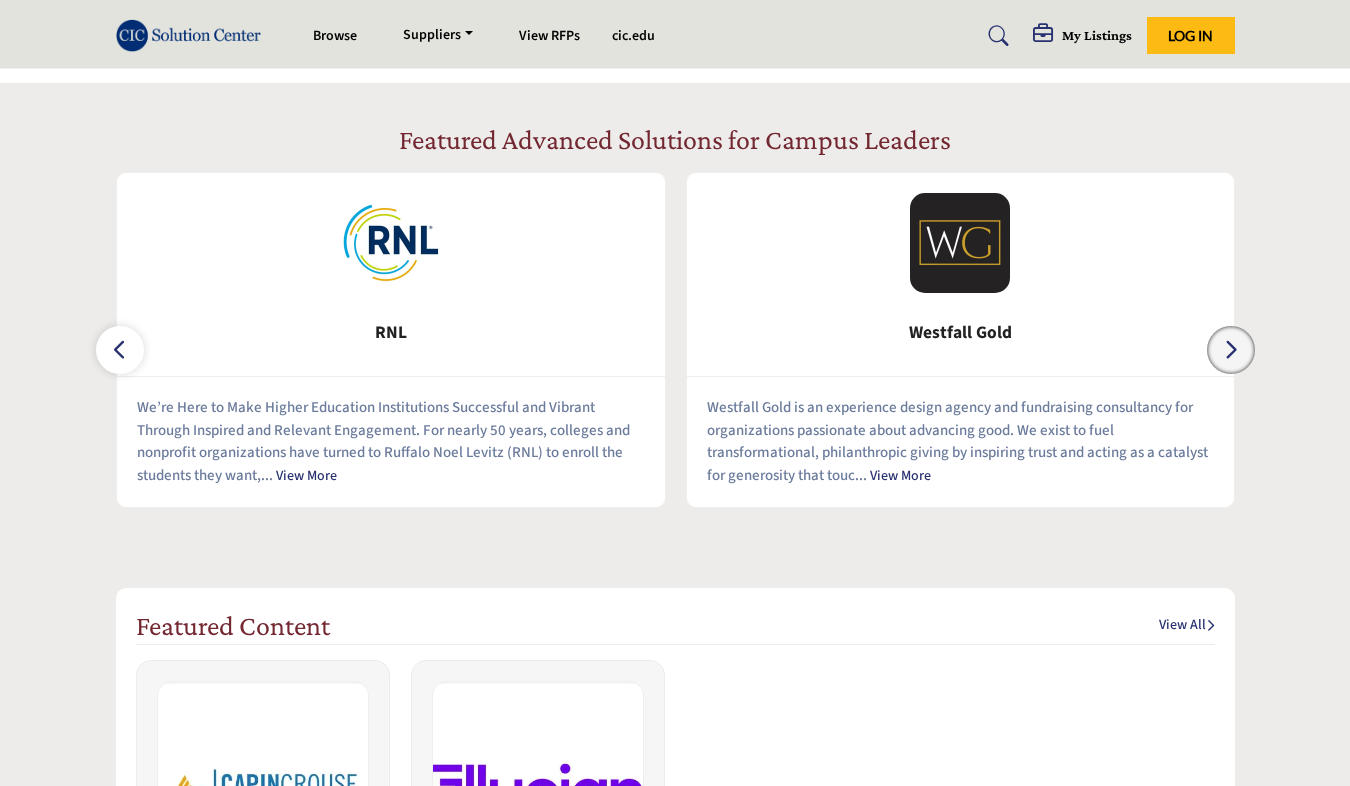 click at bounding box center [1231, 349] 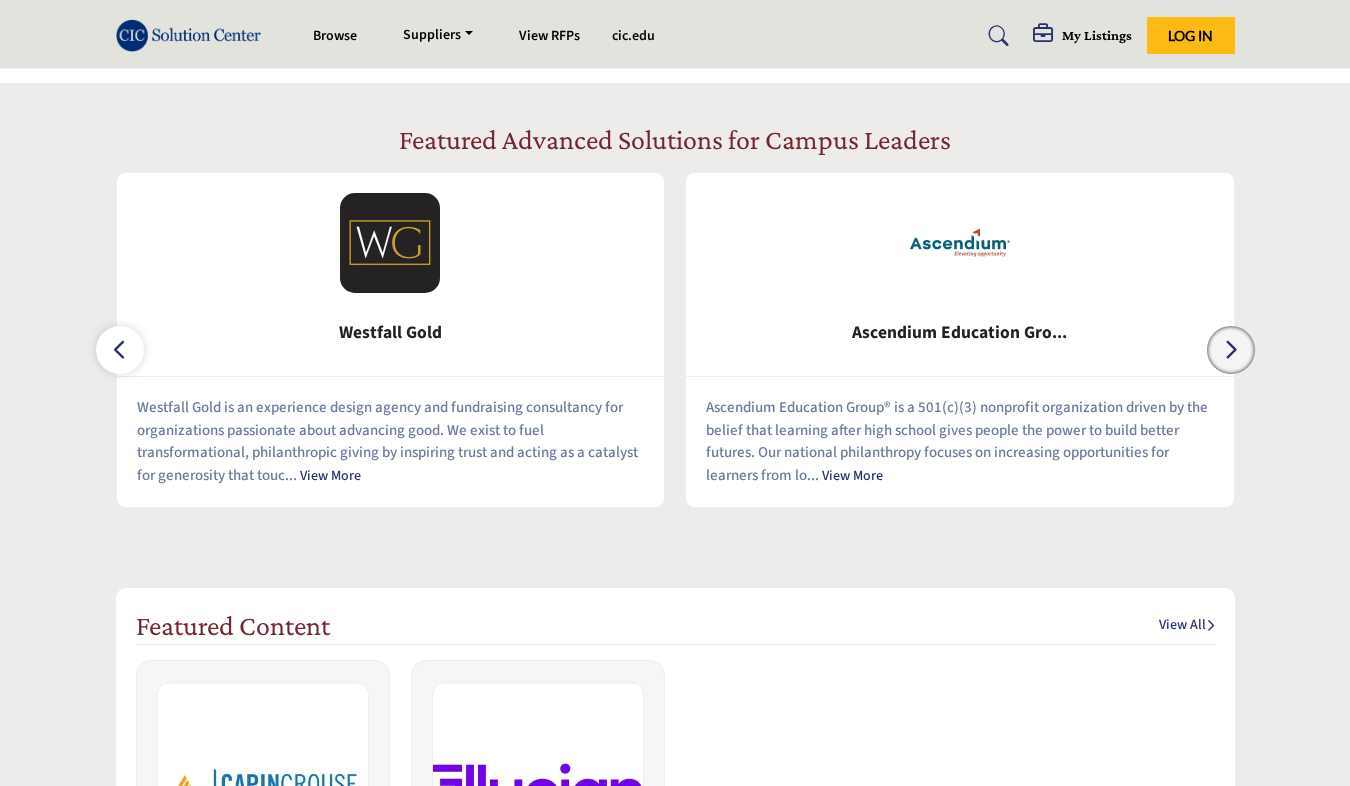 click at bounding box center [1231, 350] 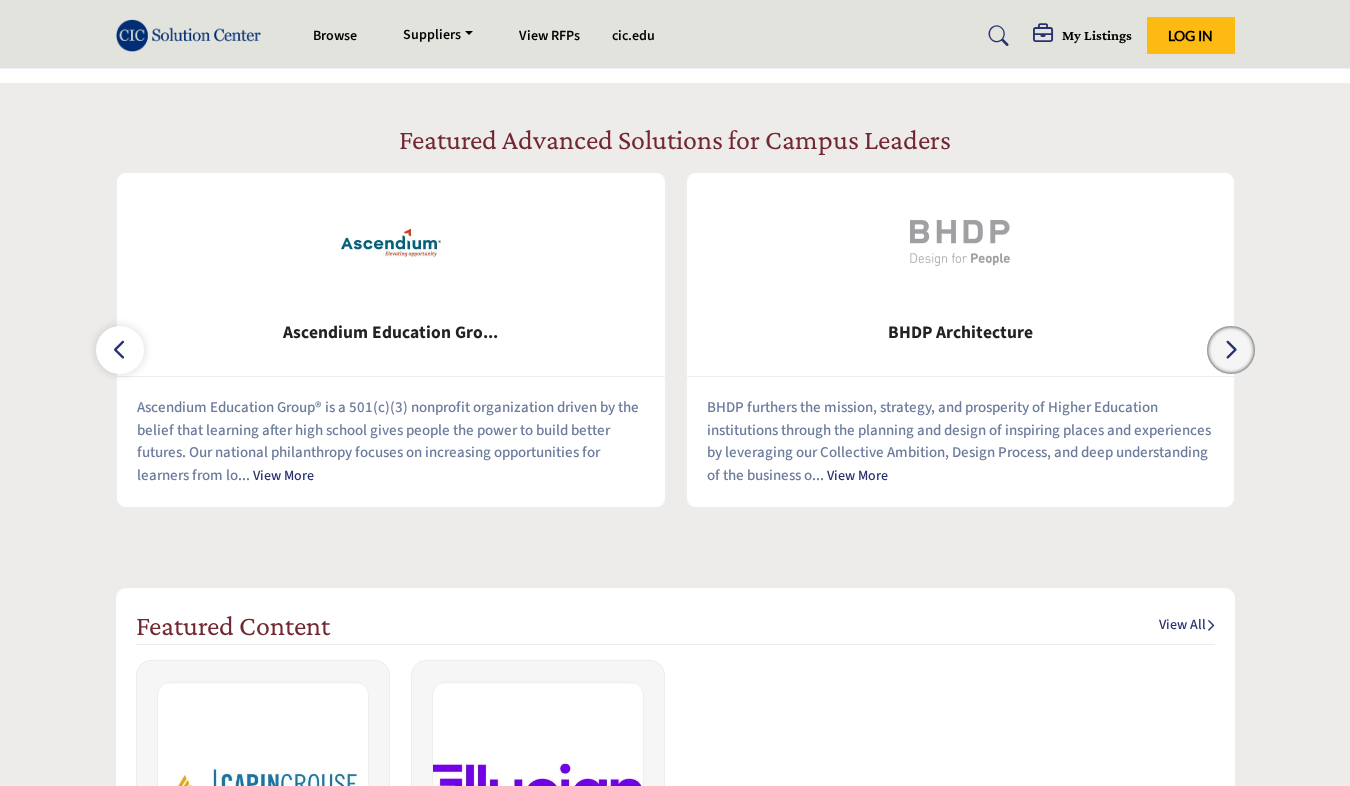 click at bounding box center [1231, 350] 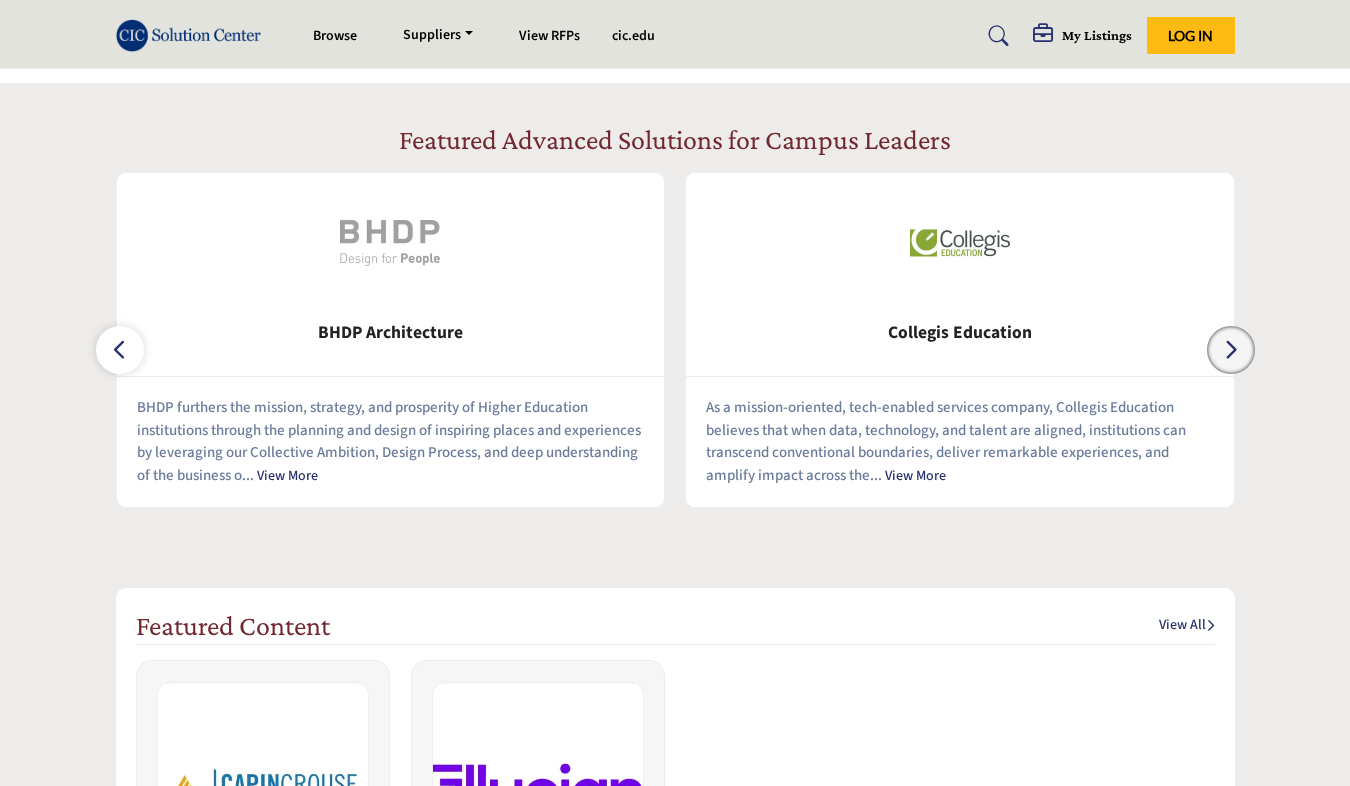 click at bounding box center (1231, 349) 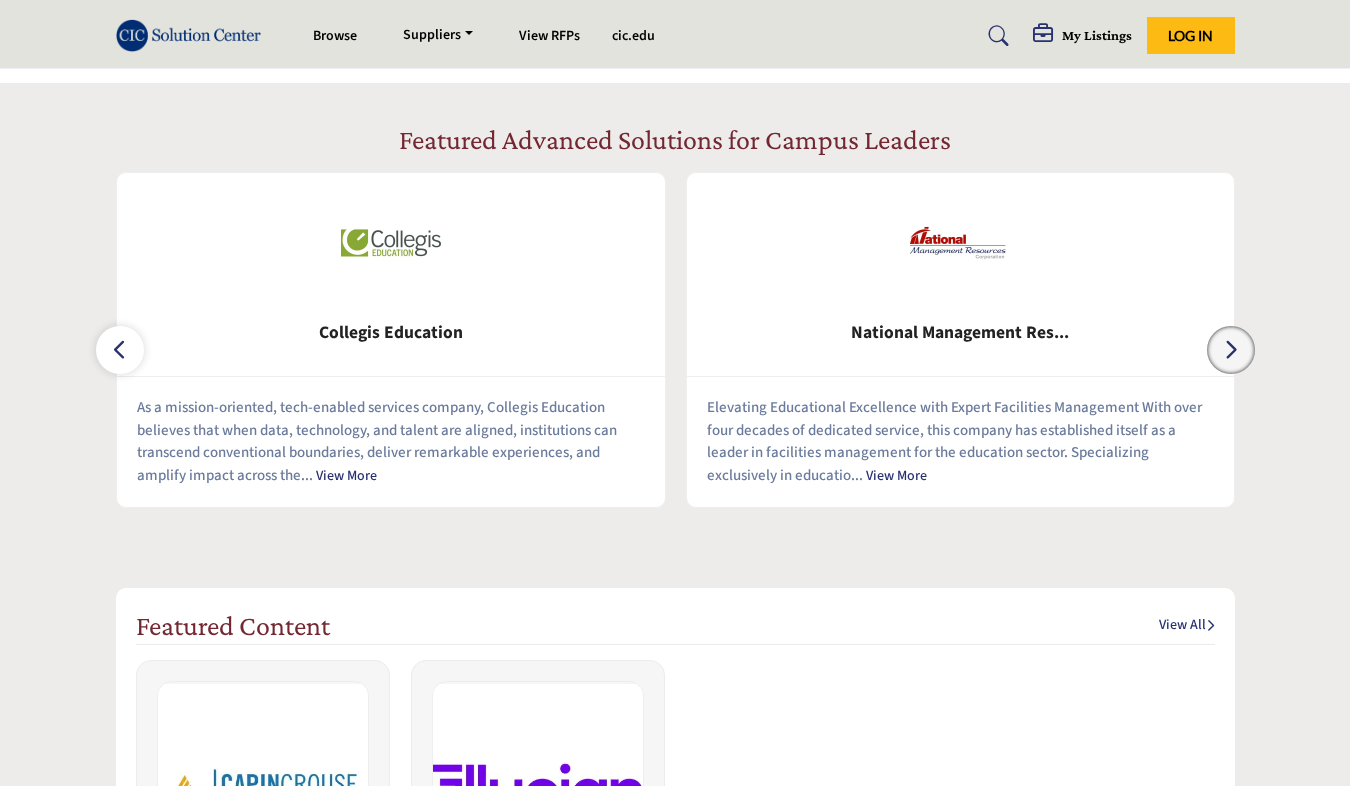 click at bounding box center (1231, 350) 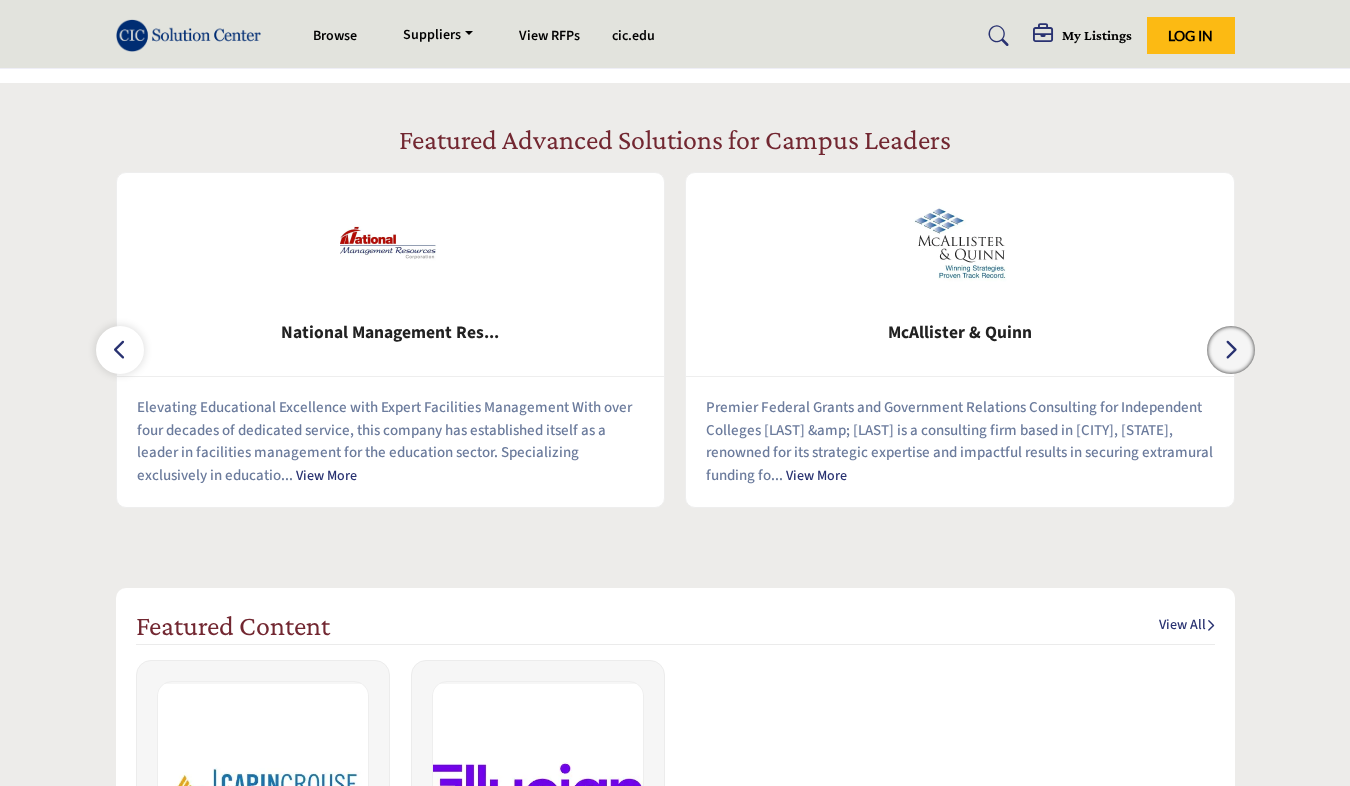 click at bounding box center (1231, 349) 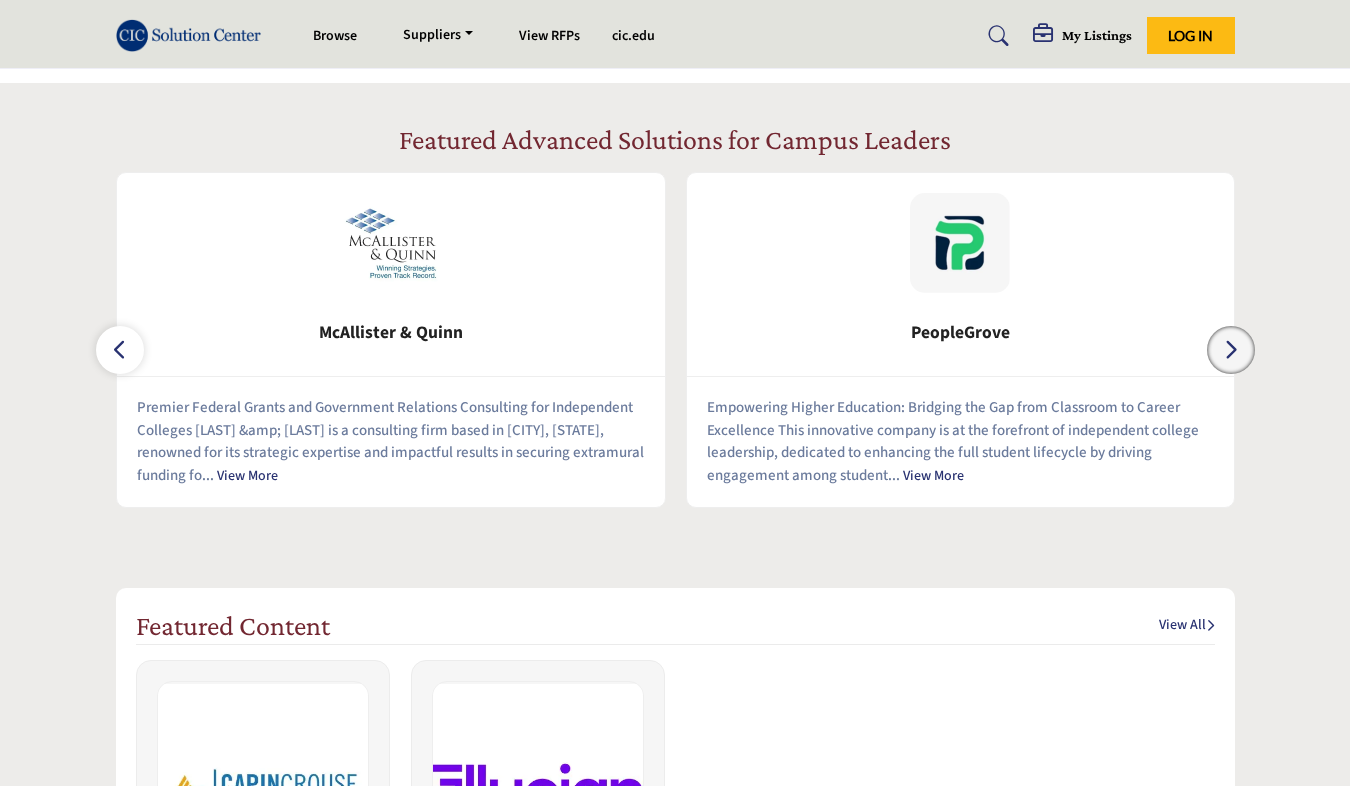 click at bounding box center (1231, 350) 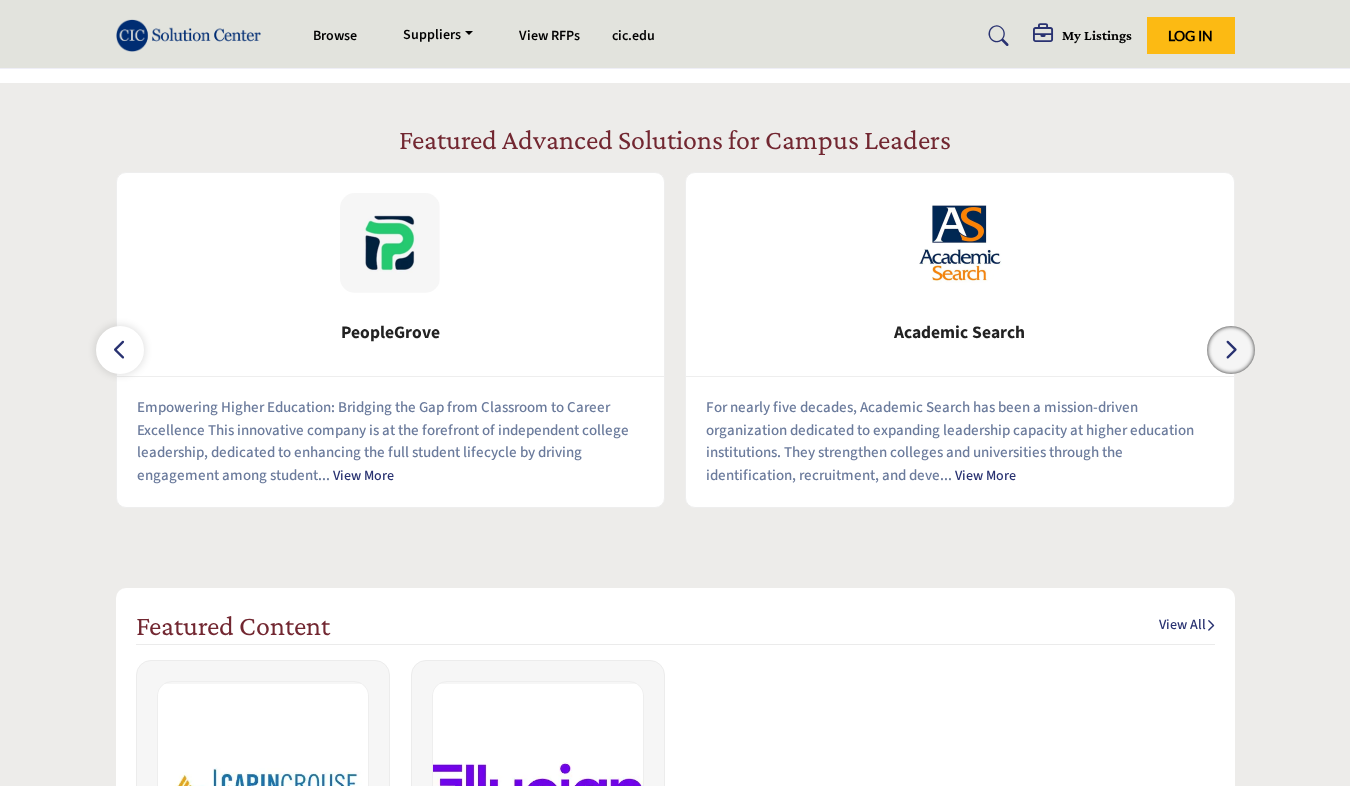 click at bounding box center (1231, 350) 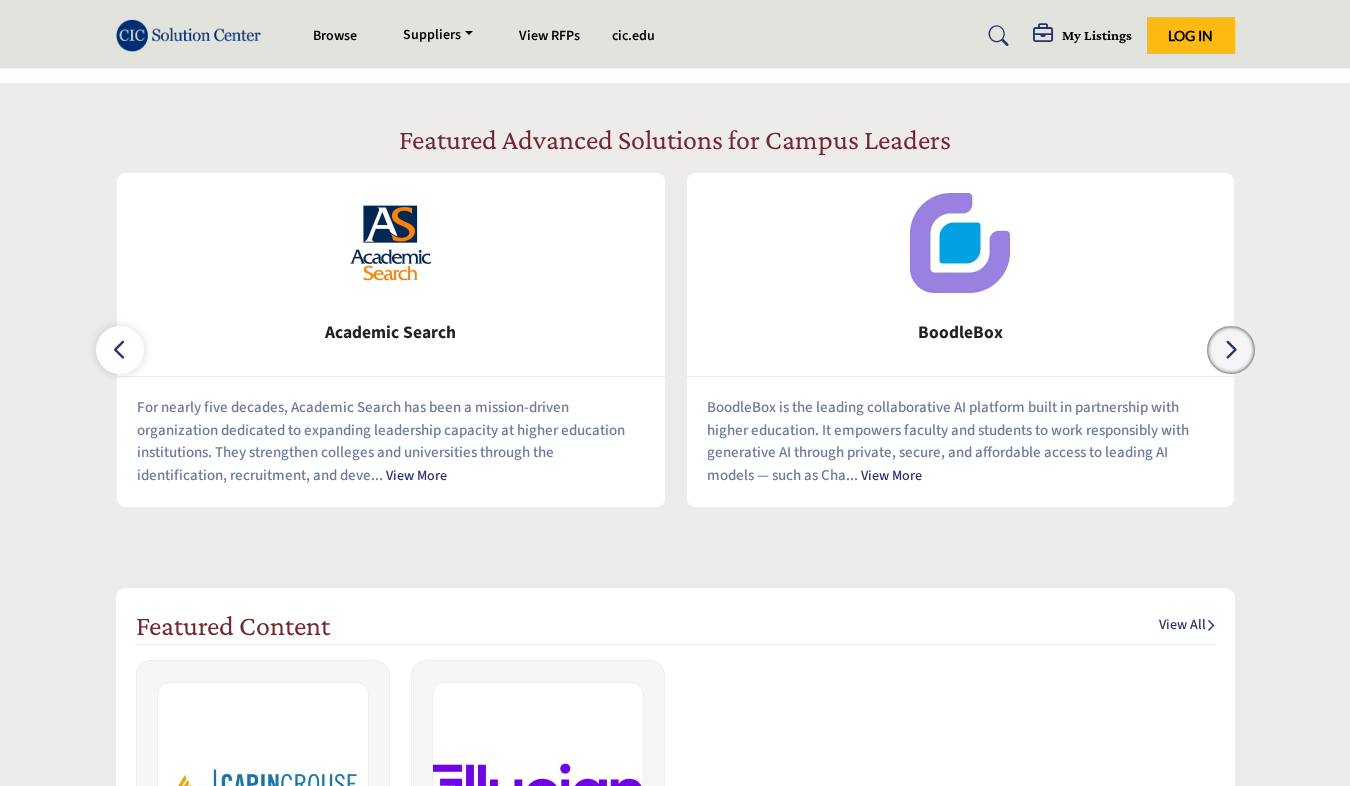 click at bounding box center (1231, 350) 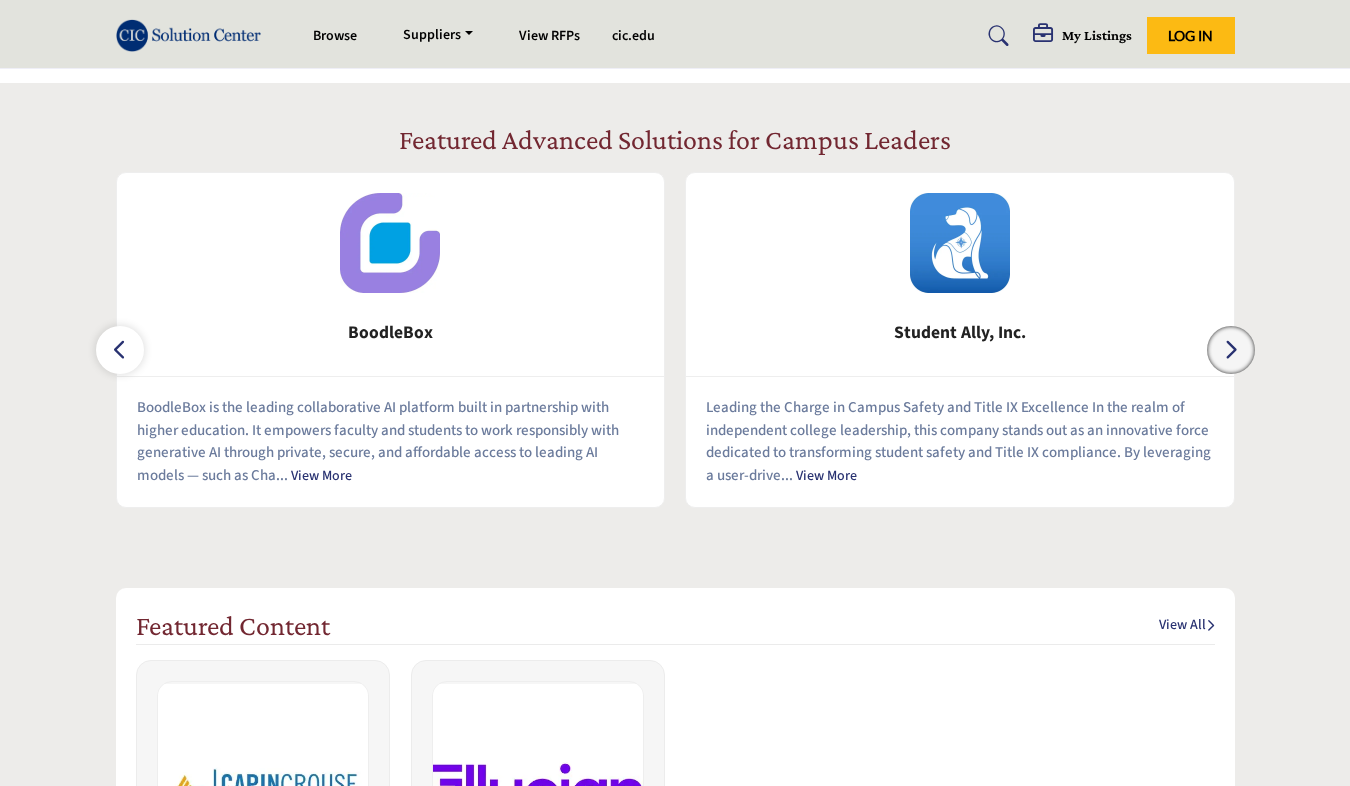 click at bounding box center (1231, 350) 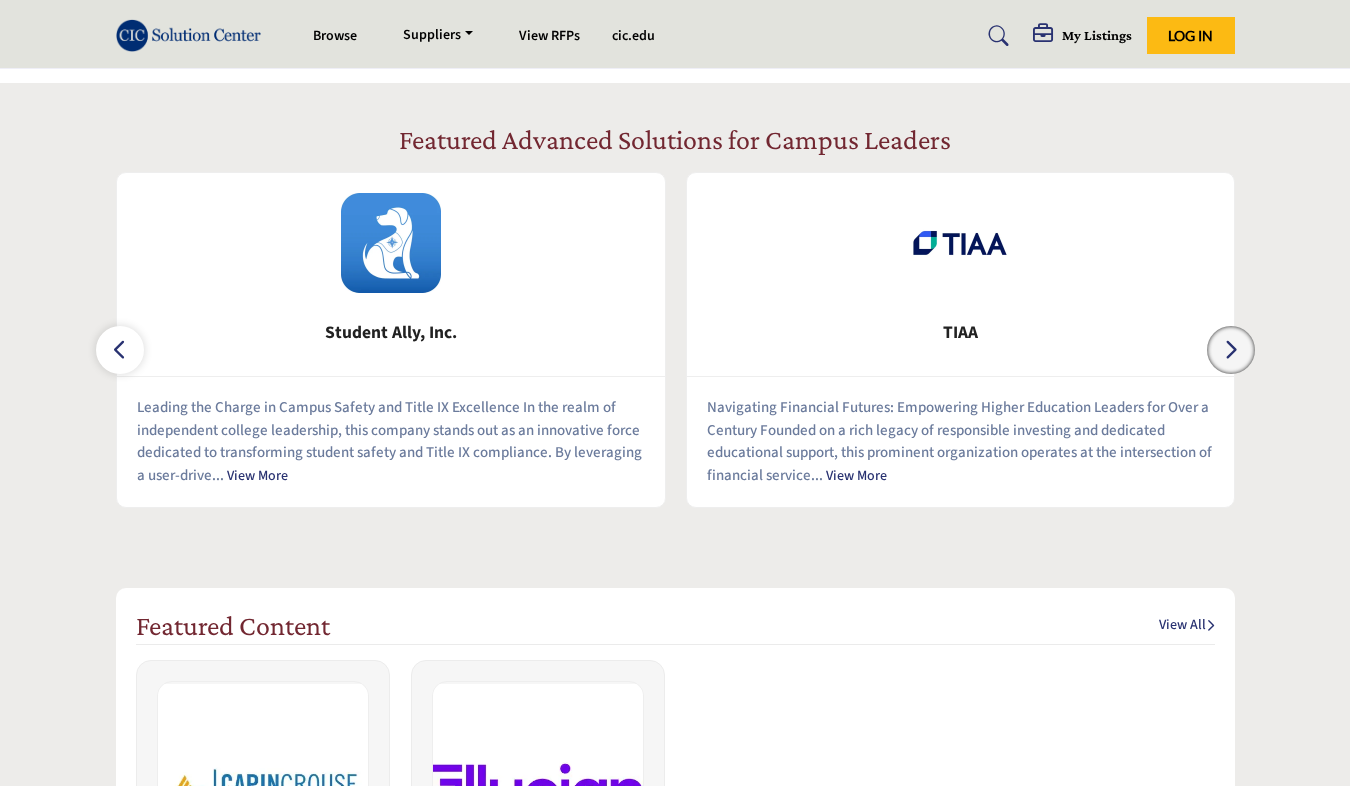 click at bounding box center [1231, 349] 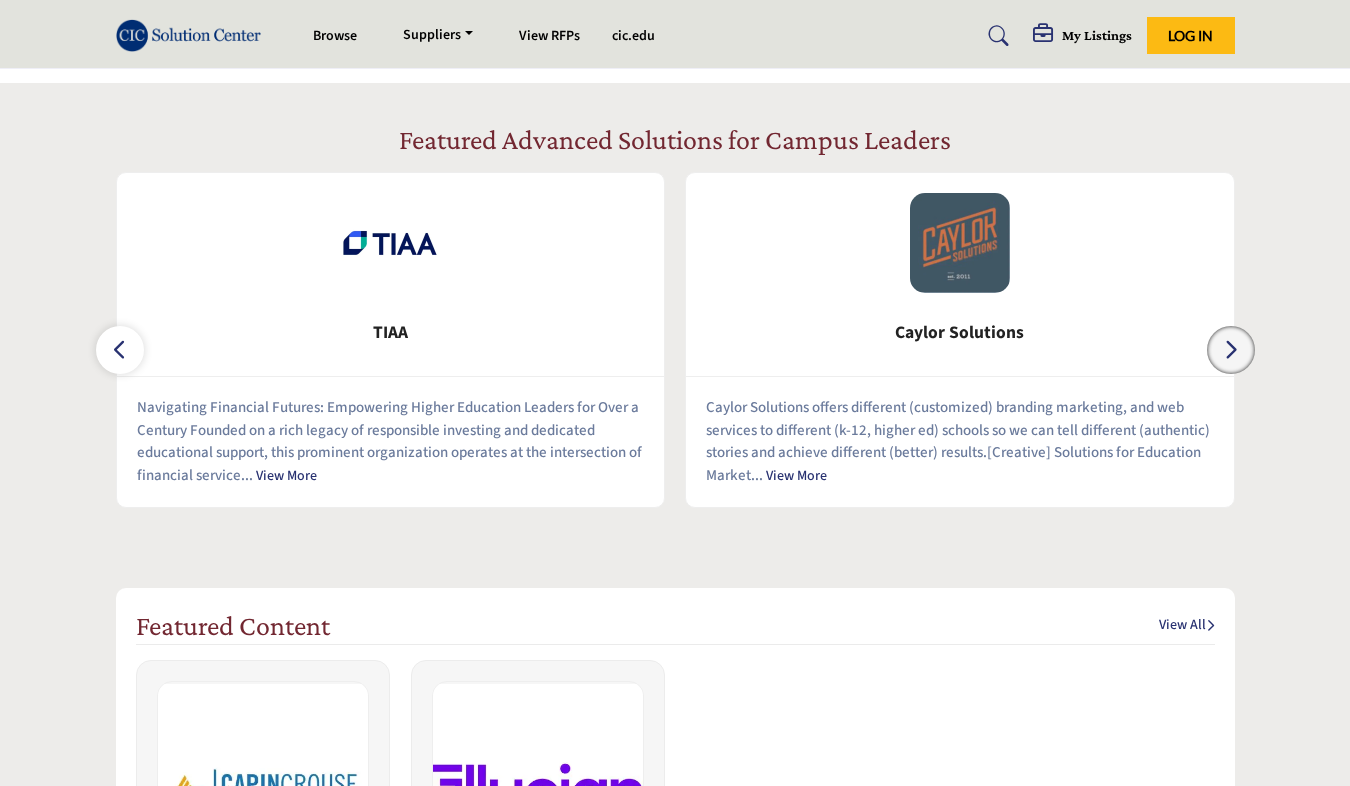 click at bounding box center (1231, 350) 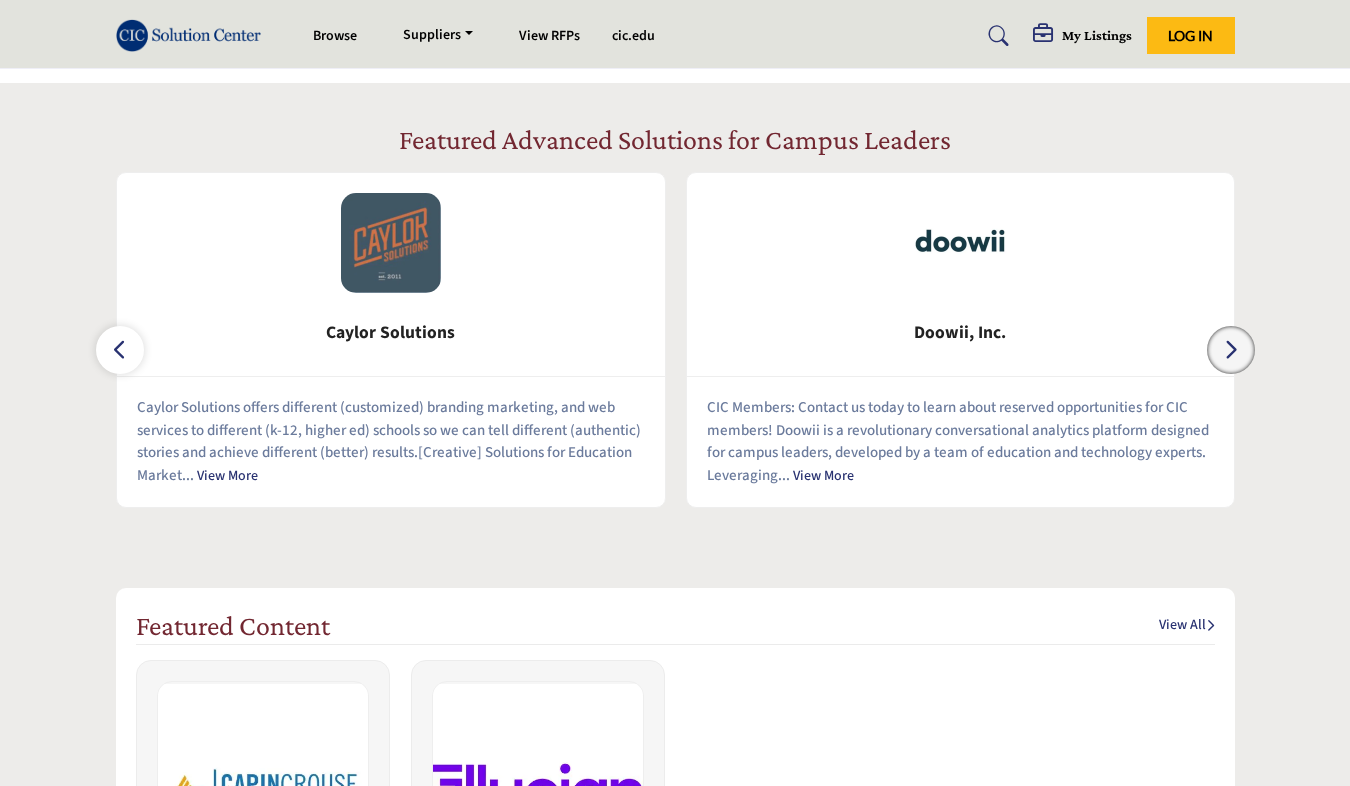 click at bounding box center [1231, 350] 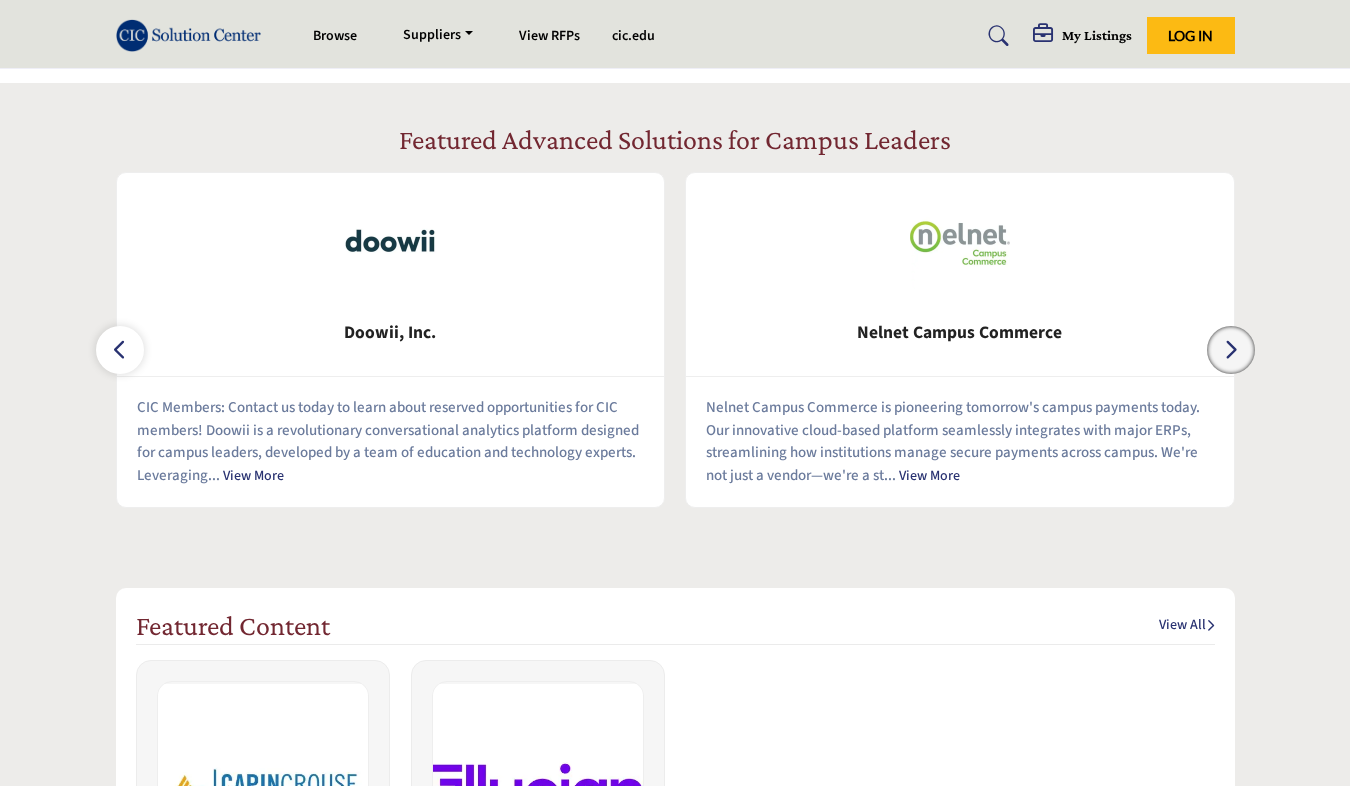 click at bounding box center (1231, 350) 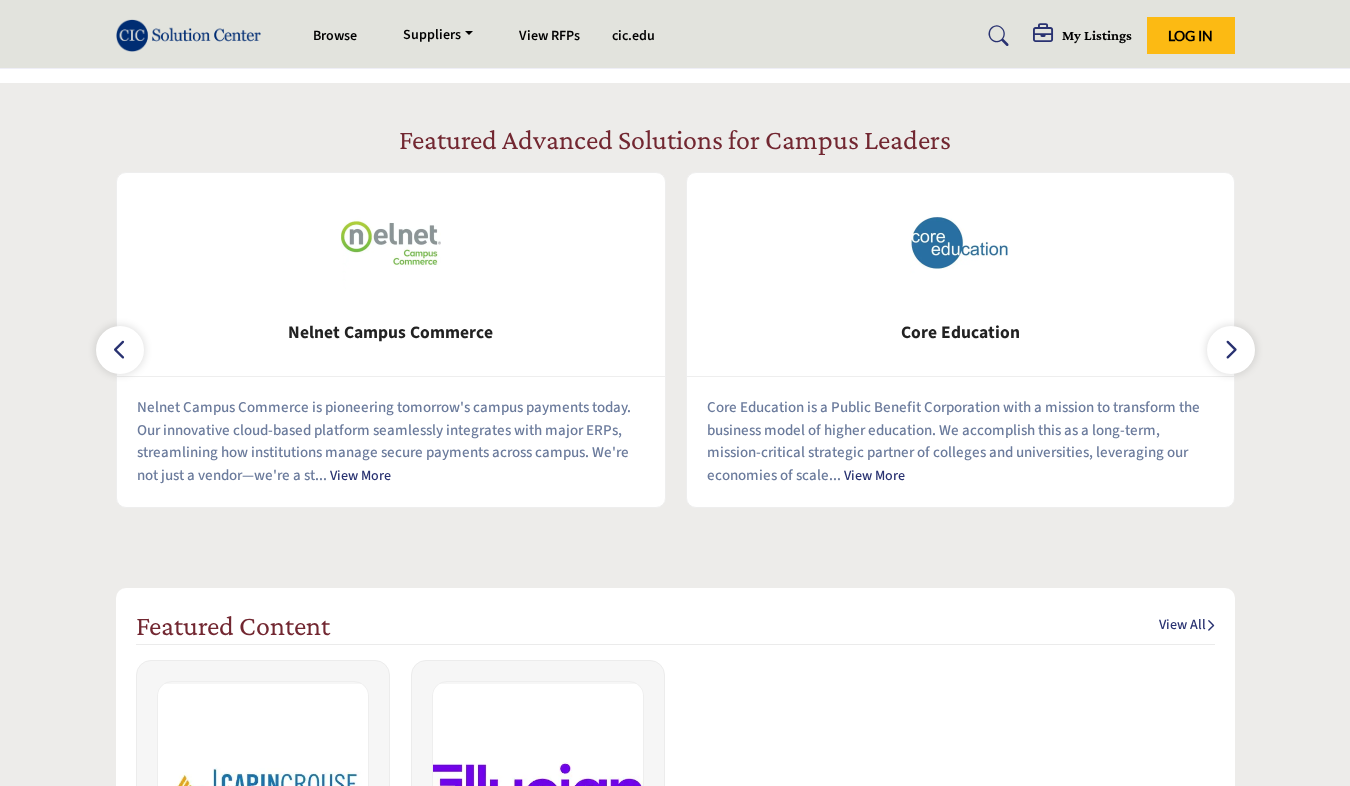 click on "View More" at bounding box center [874, 476] 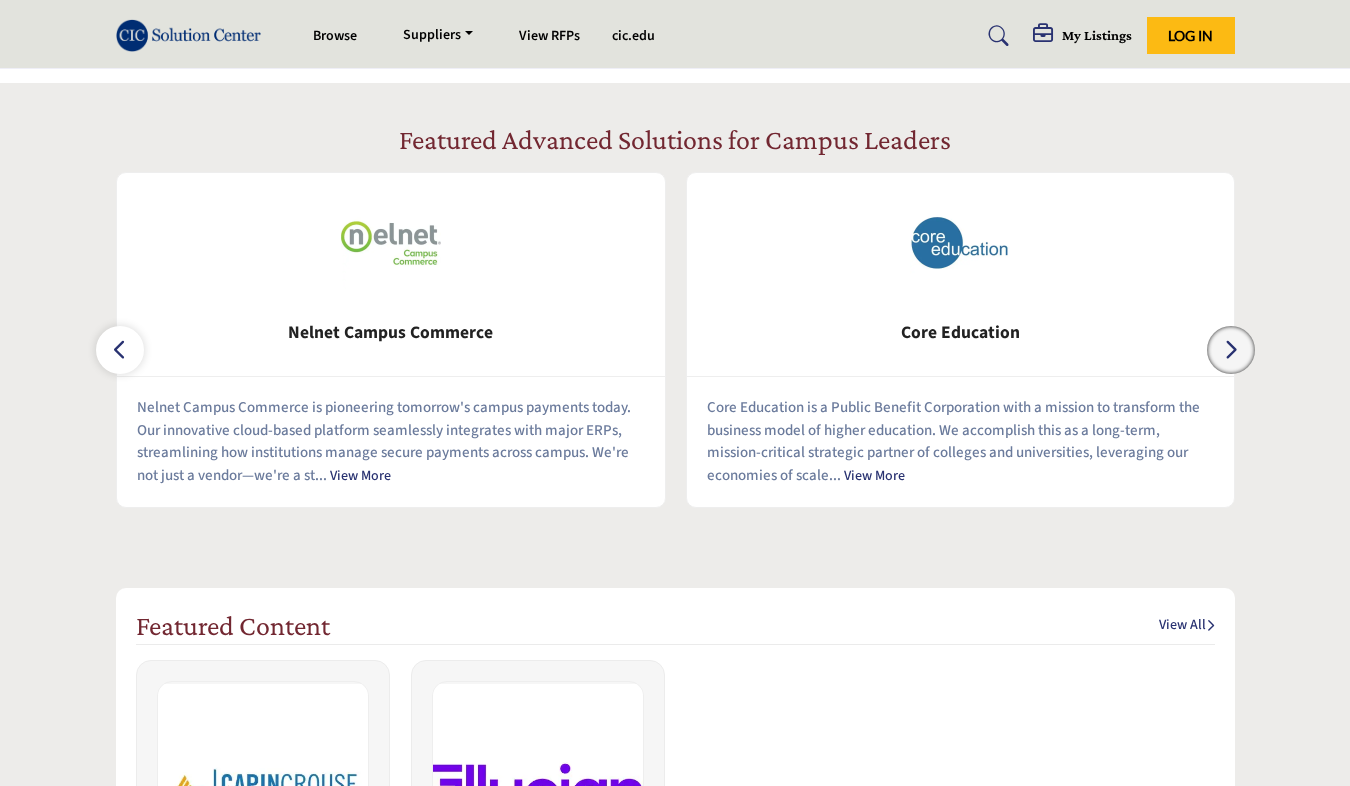 click at bounding box center (1231, 350) 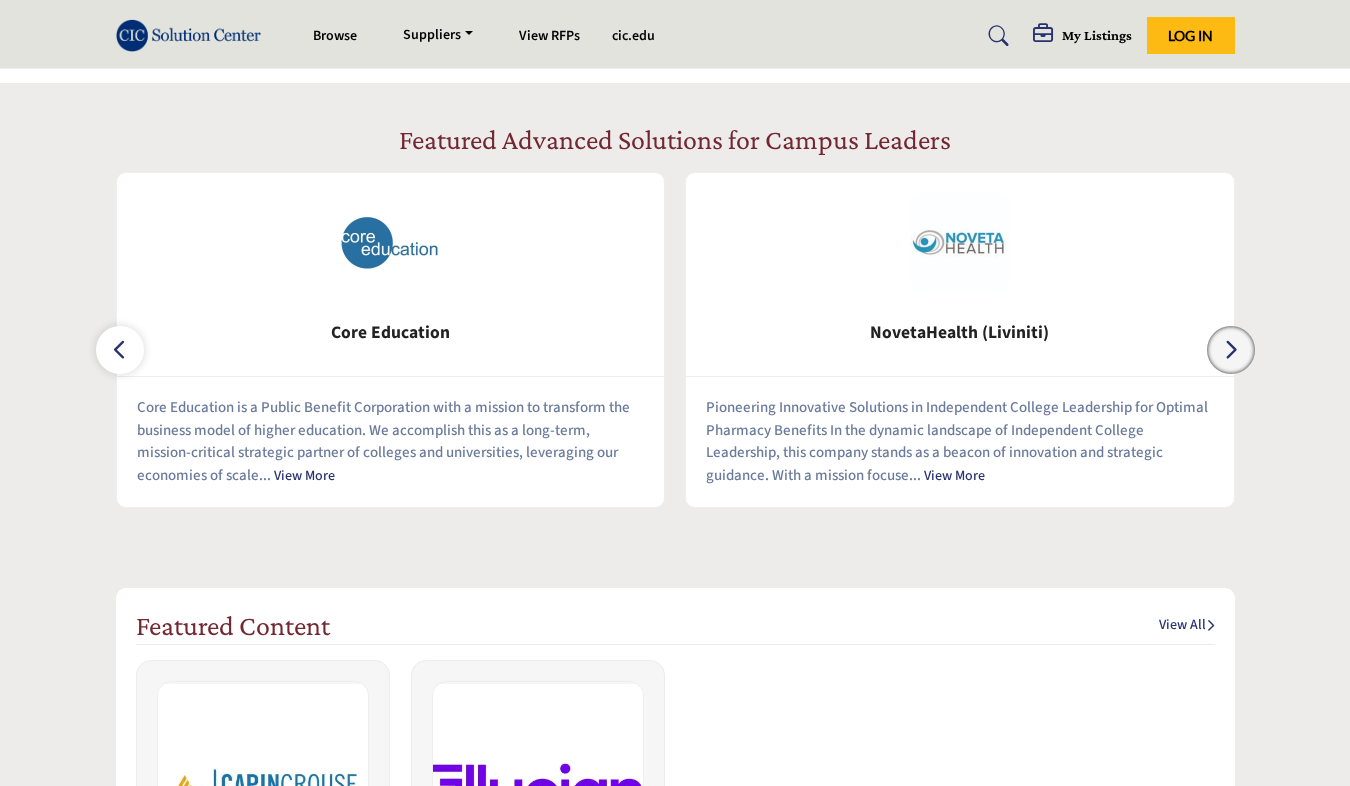click at bounding box center [1231, 349] 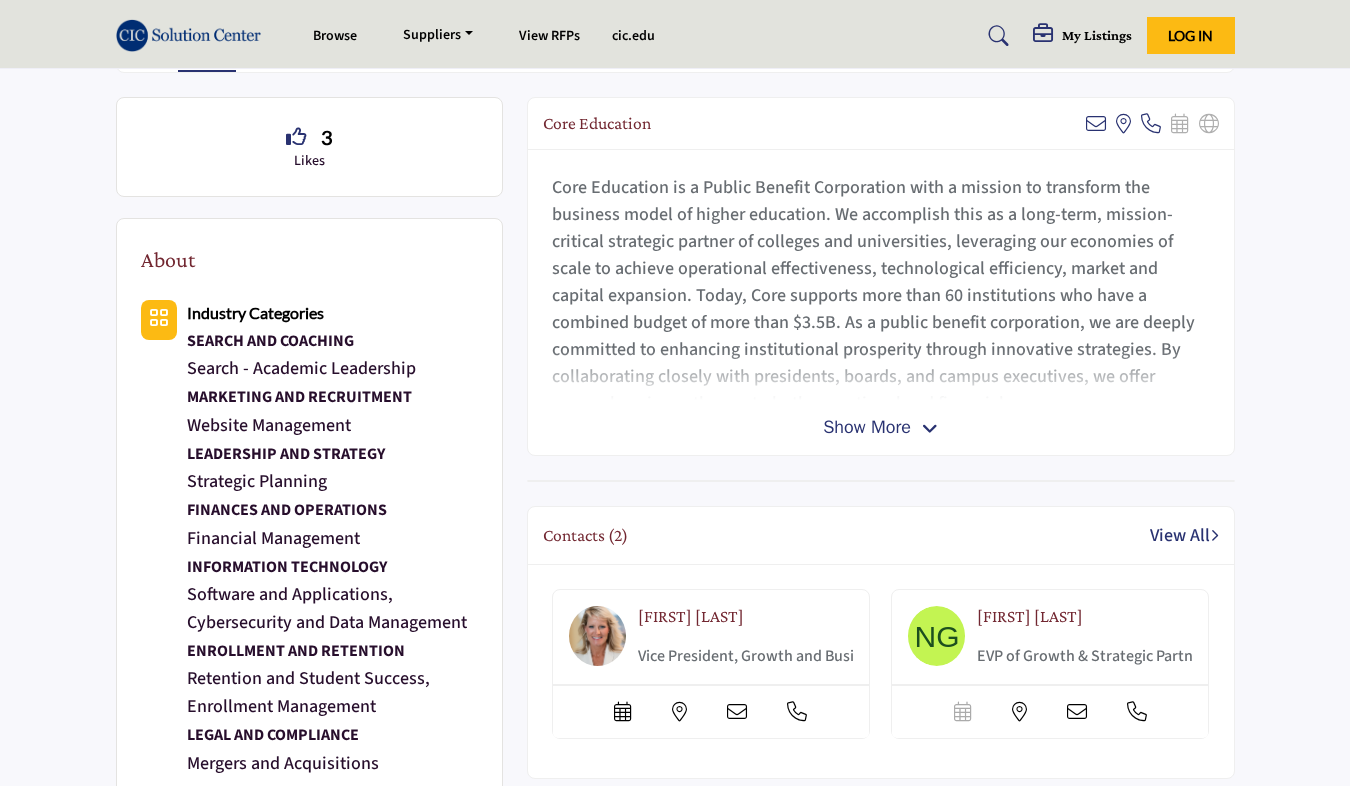 scroll, scrollTop: 457, scrollLeft: 0, axis: vertical 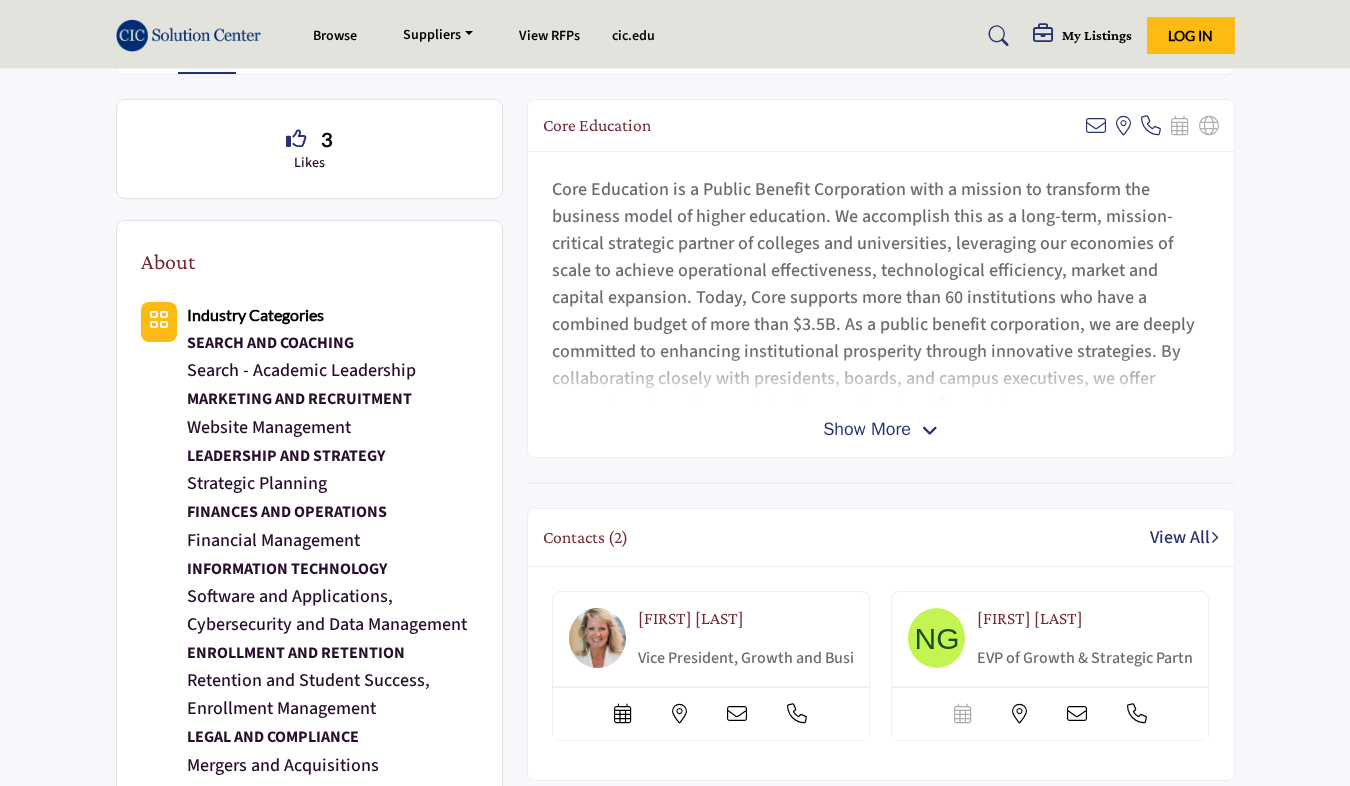 click at bounding box center [930, 431] 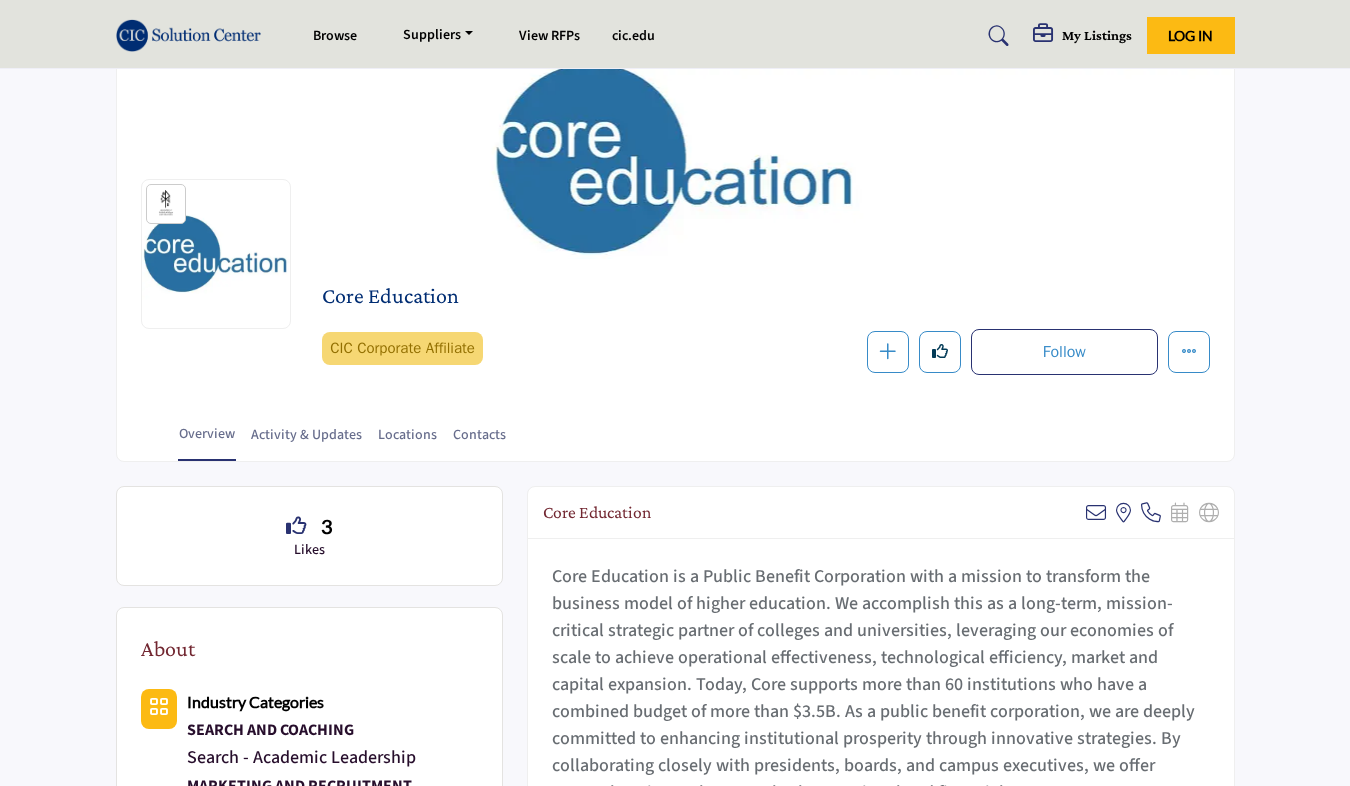 scroll, scrollTop: 0, scrollLeft: 0, axis: both 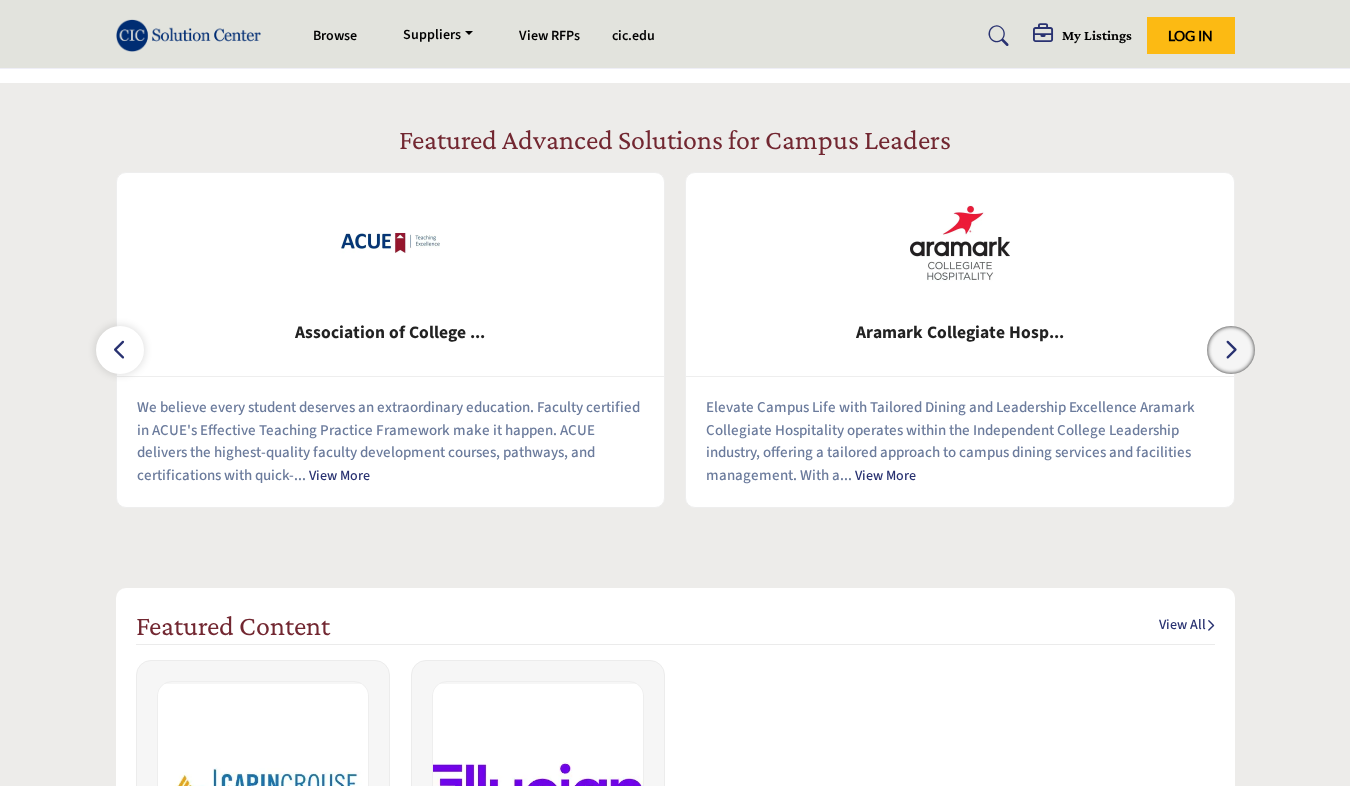 click at bounding box center [1231, 349] 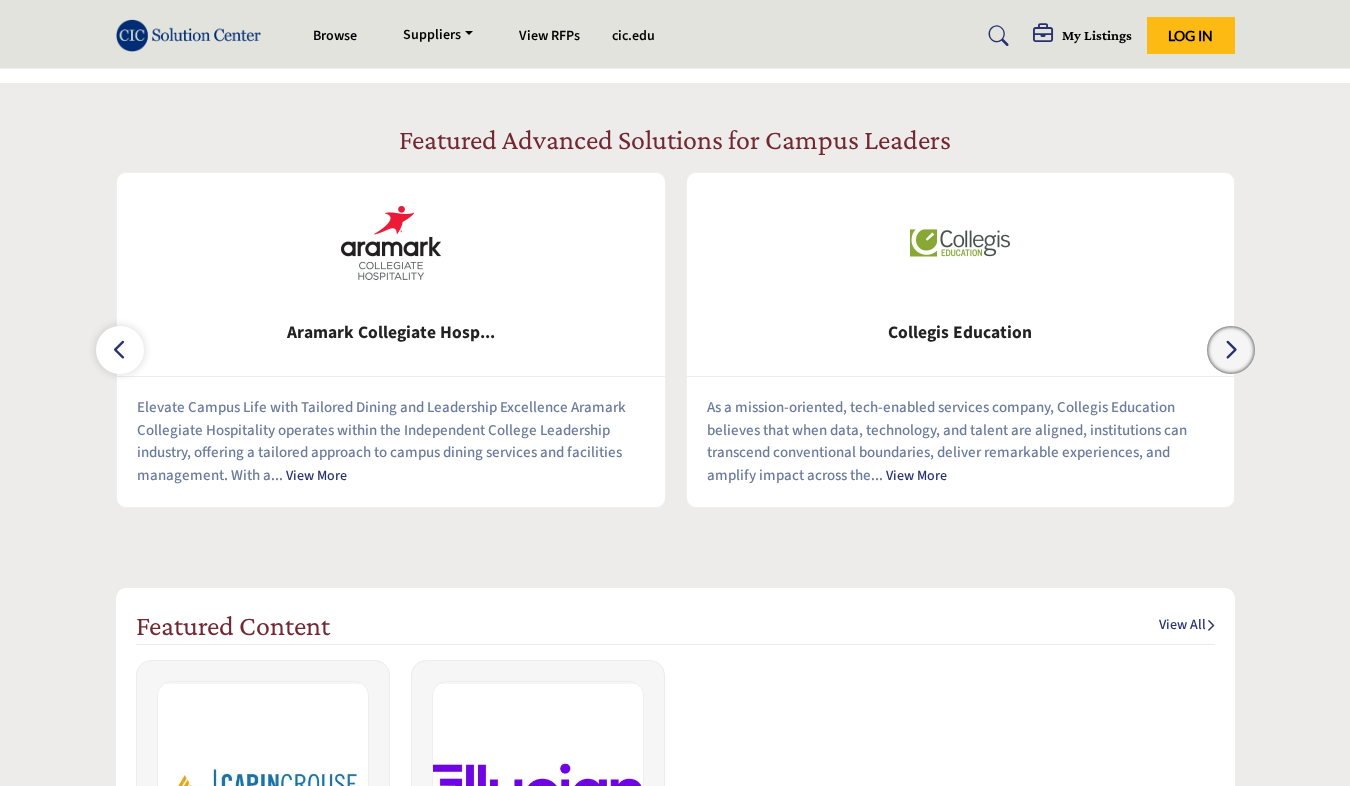 click at bounding box center (1231, 350) 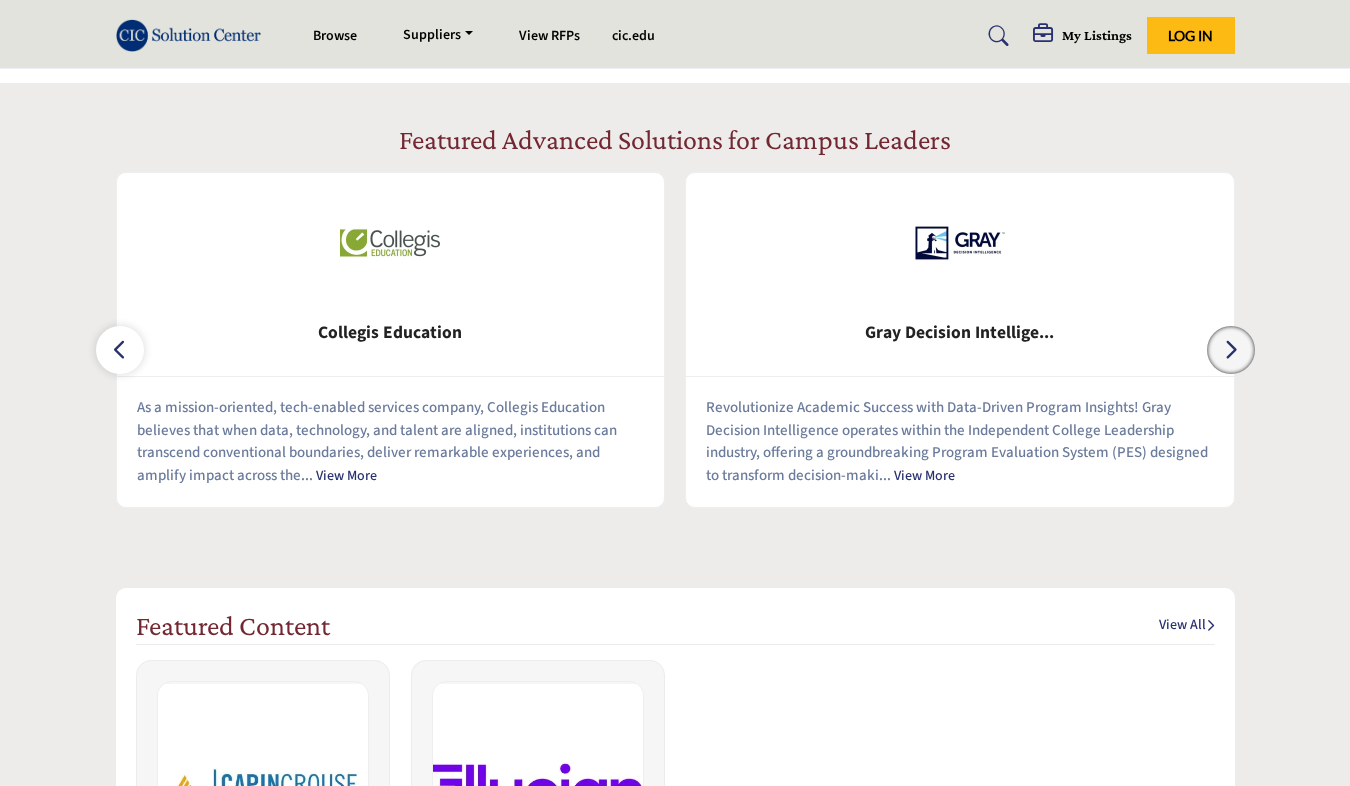 click at bounding box center (1231, 349) 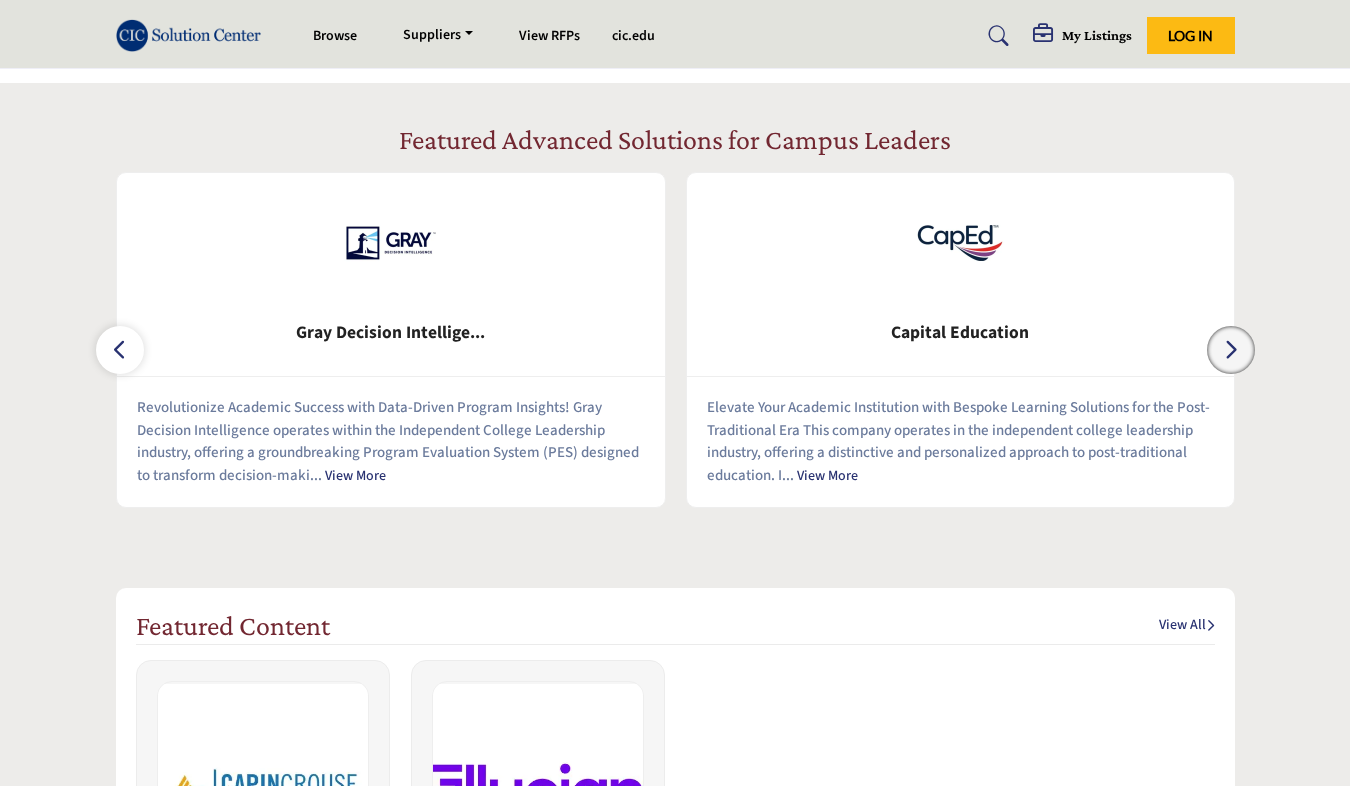 click at bounding box center [1231, 350] 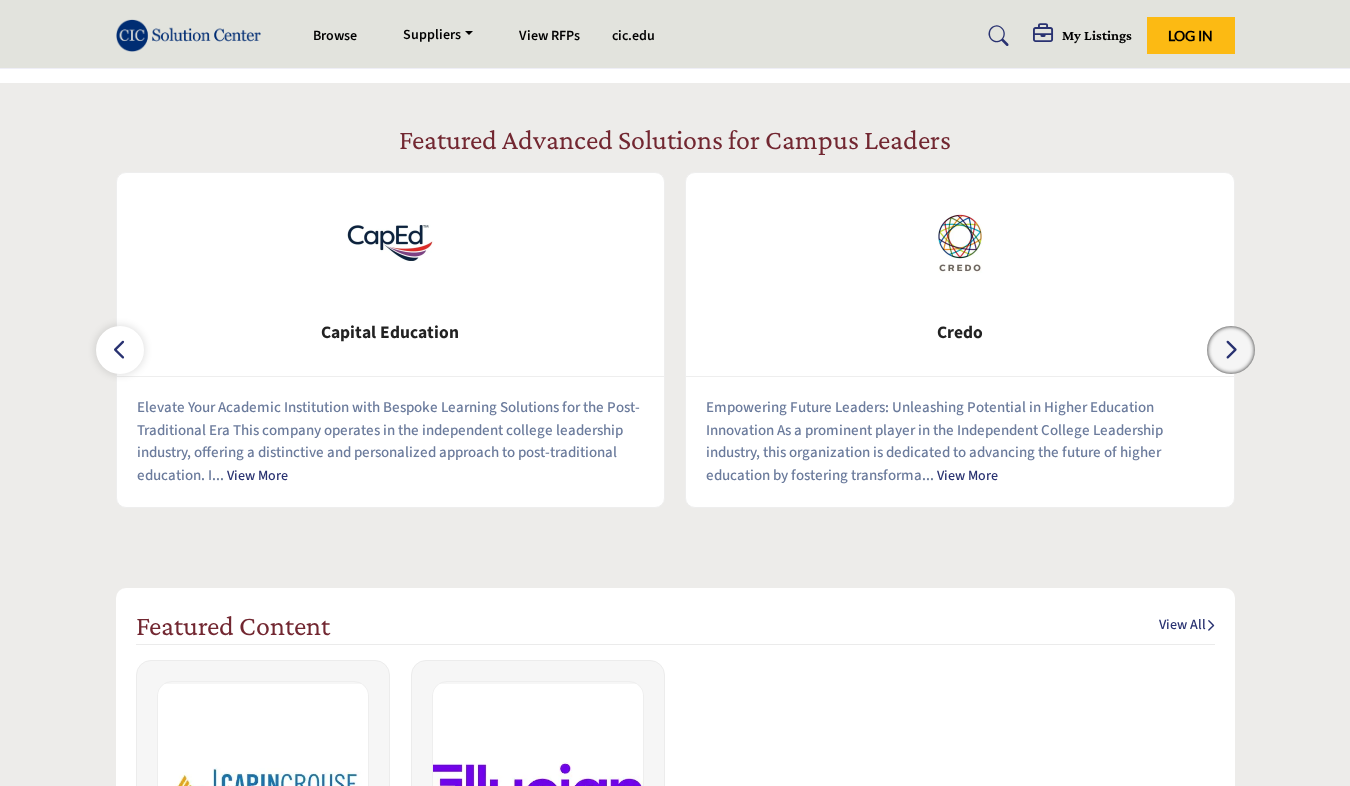 click at bounding box center [1231, 350] 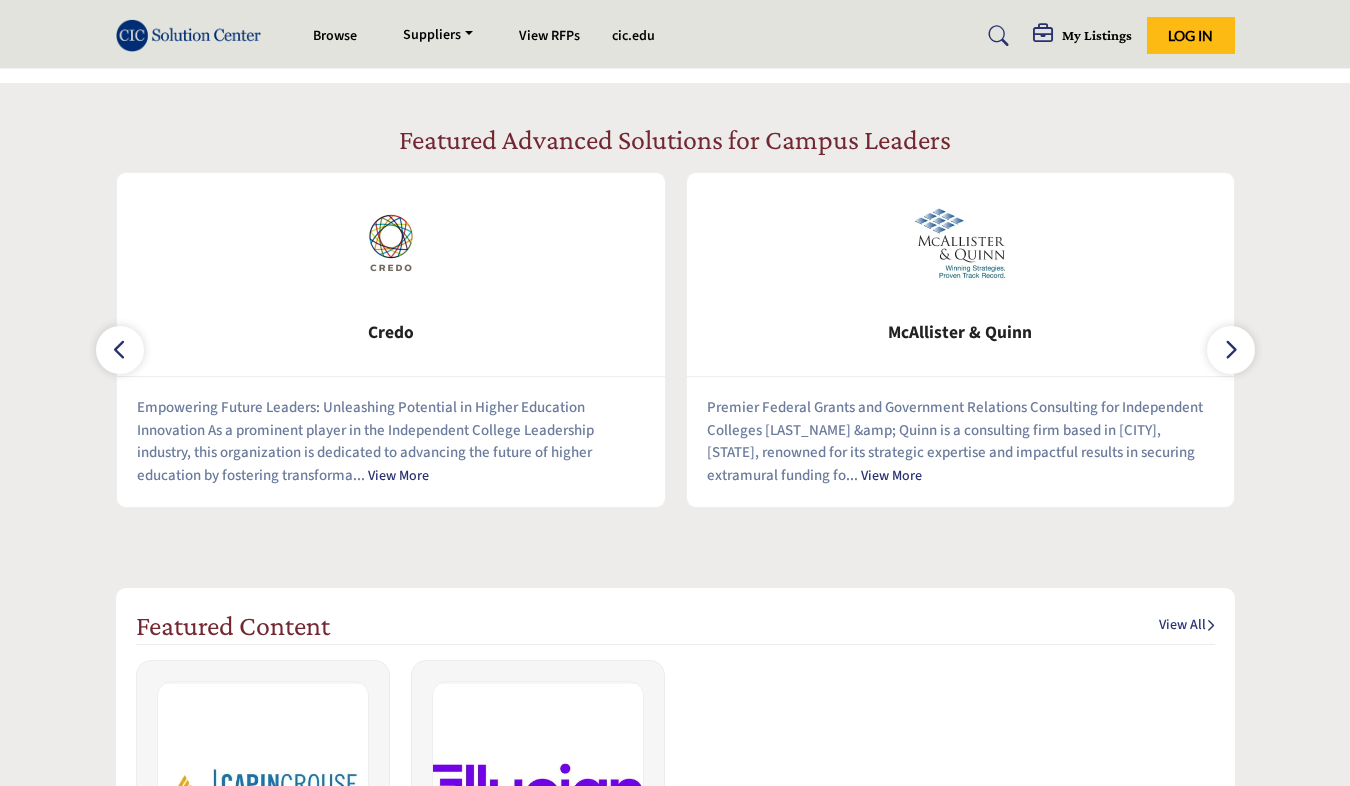 click on "Featured Advanced Solutions for Campus Leaders" at bounding box center [675, 315] 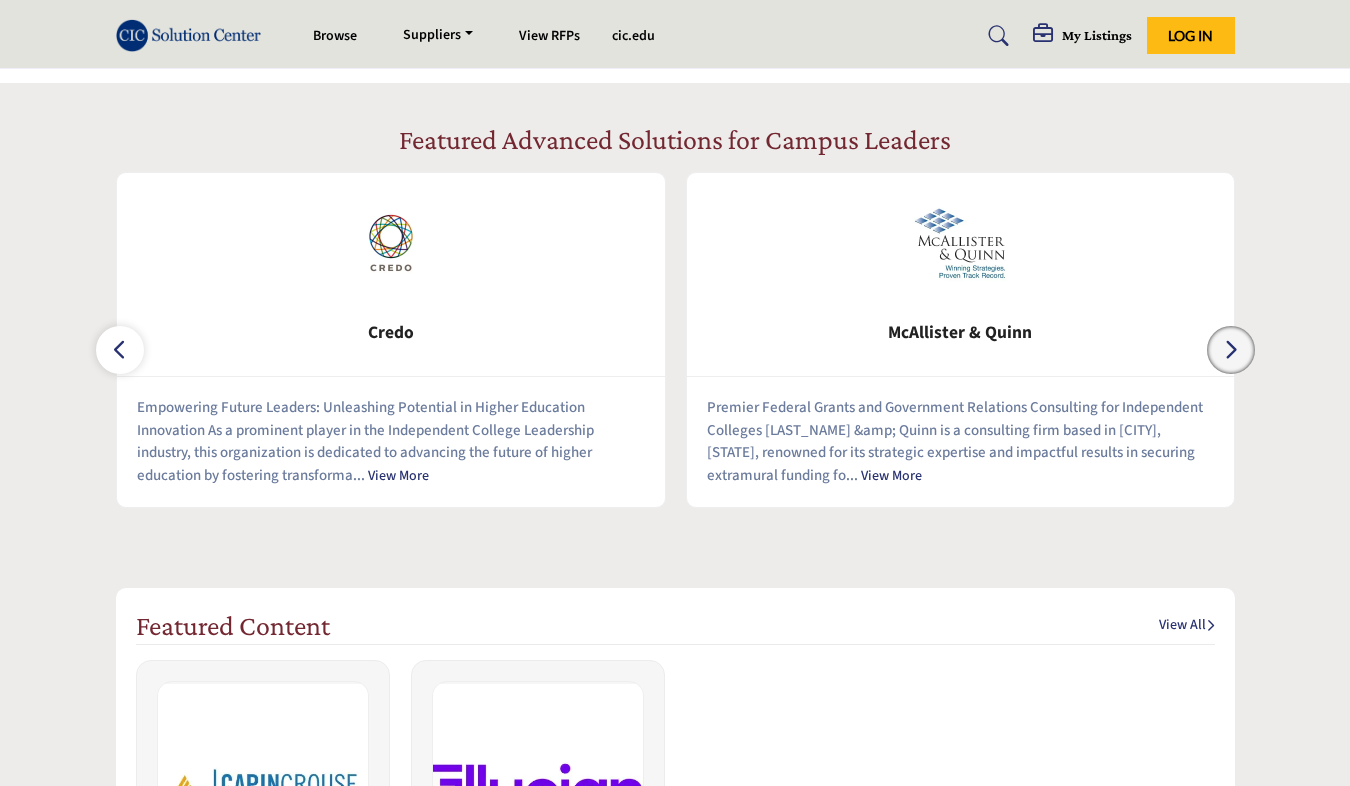 click at bounding box center [1231, 350] 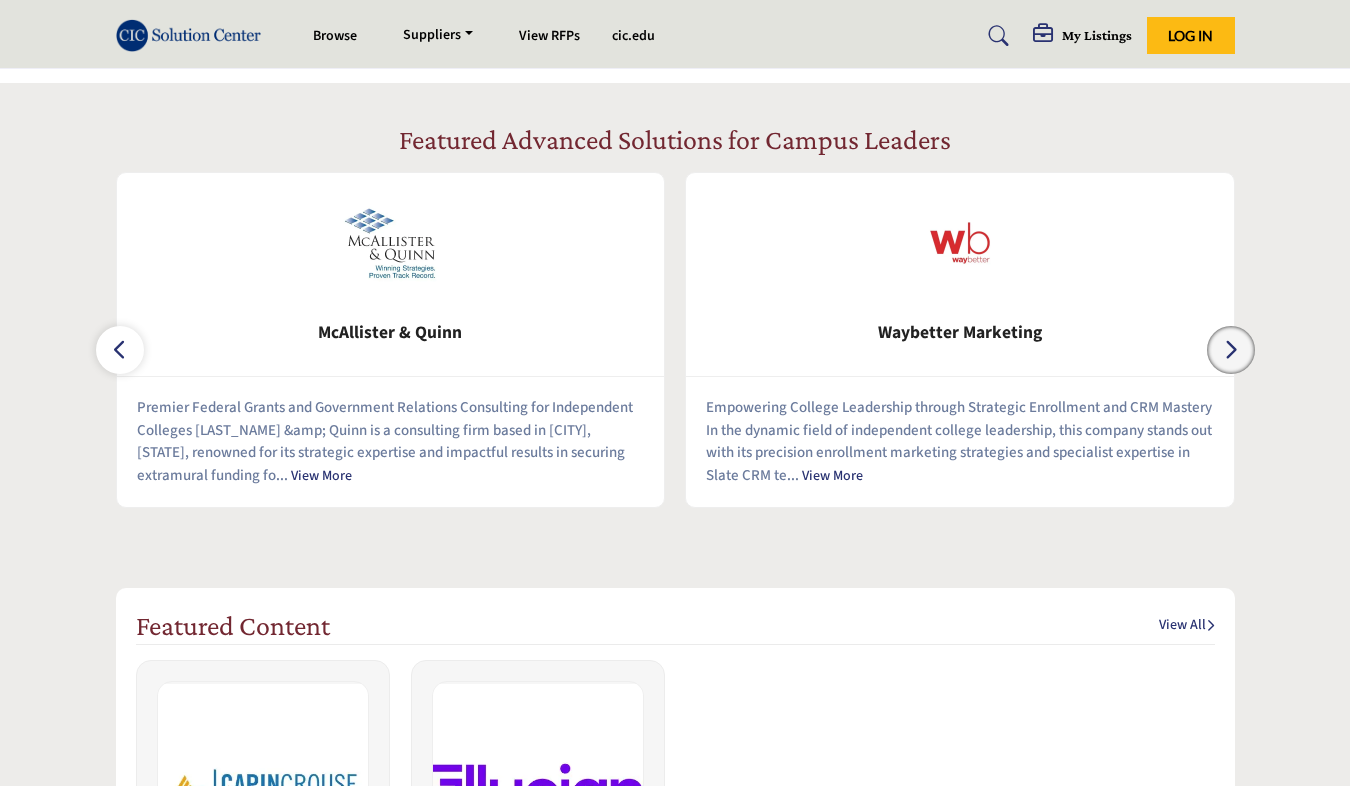 click at bounding box center [1231, 350] 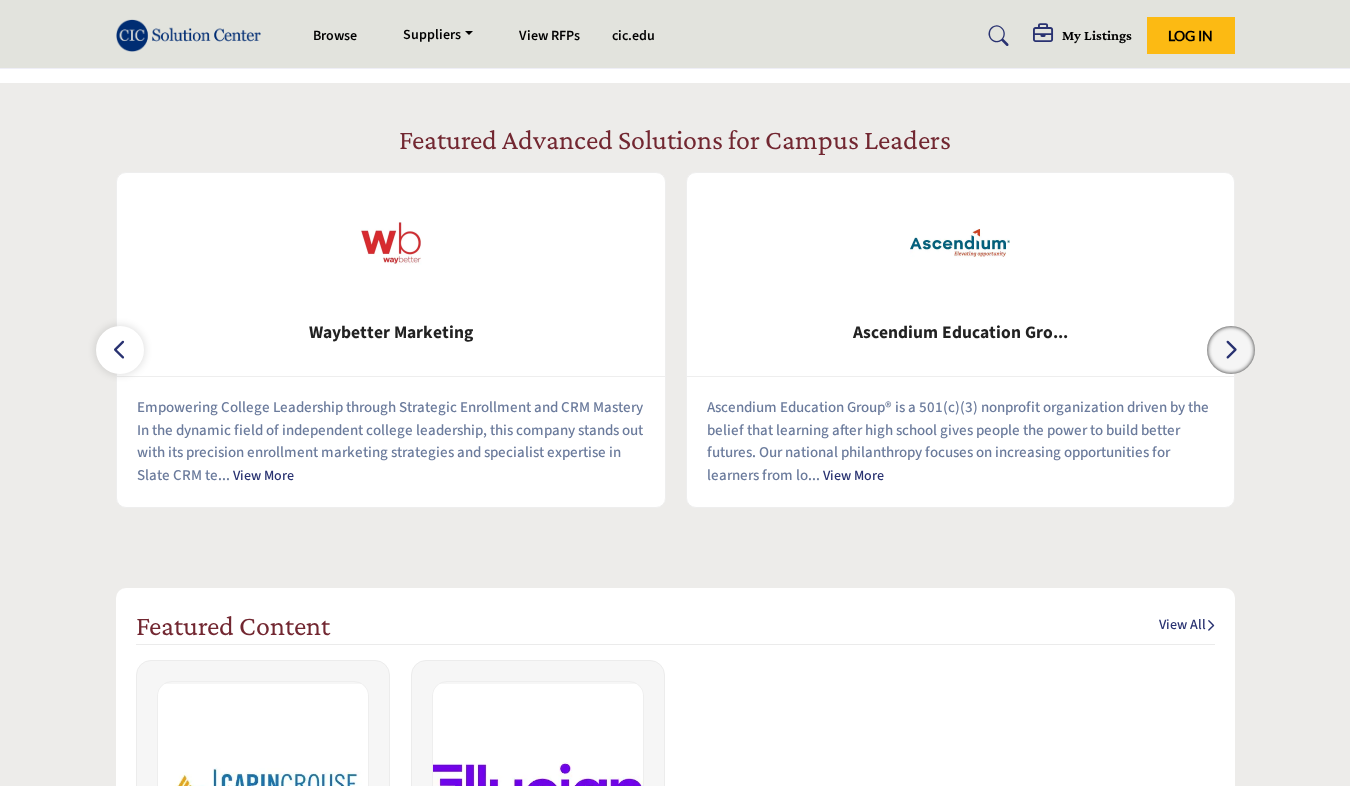 click at bounding box center [1231, 350] 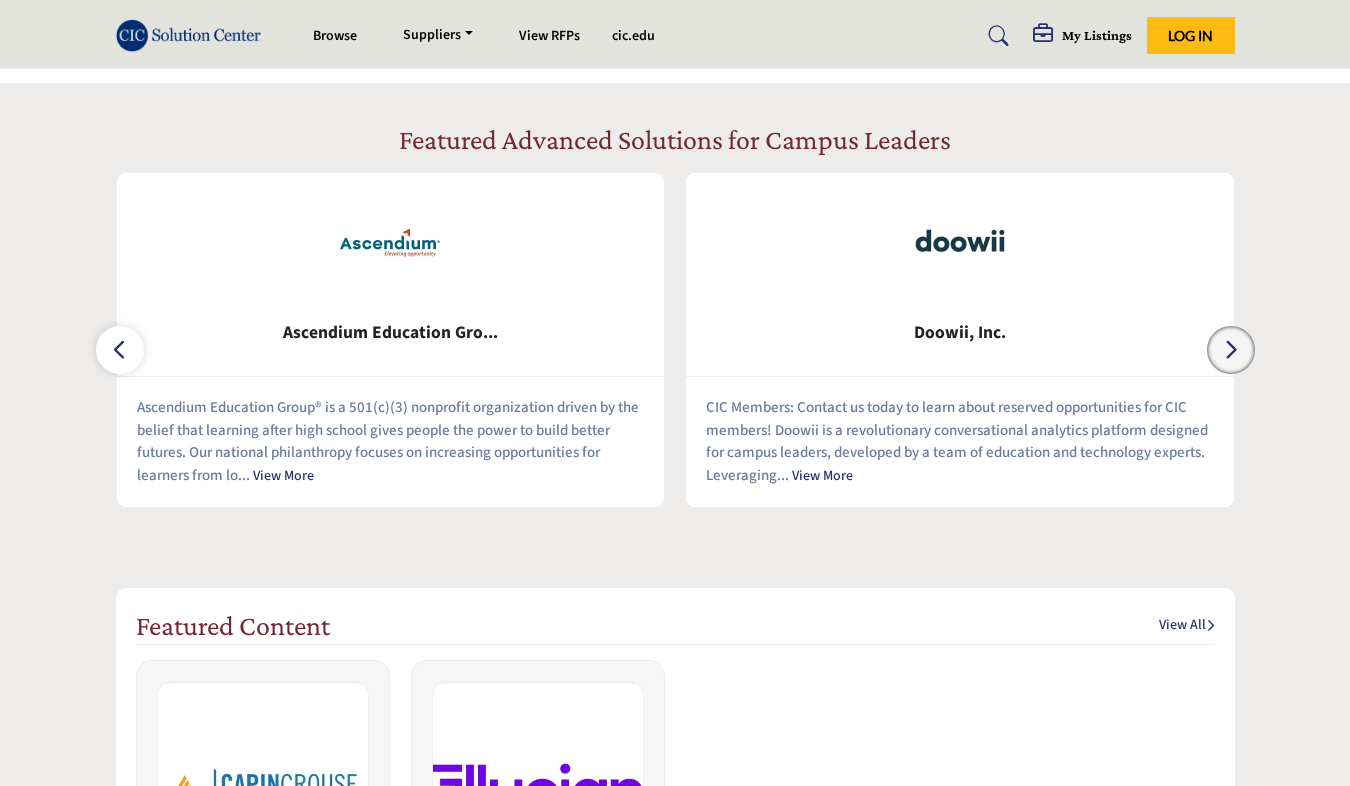 click at bounding box center [1231, 350] 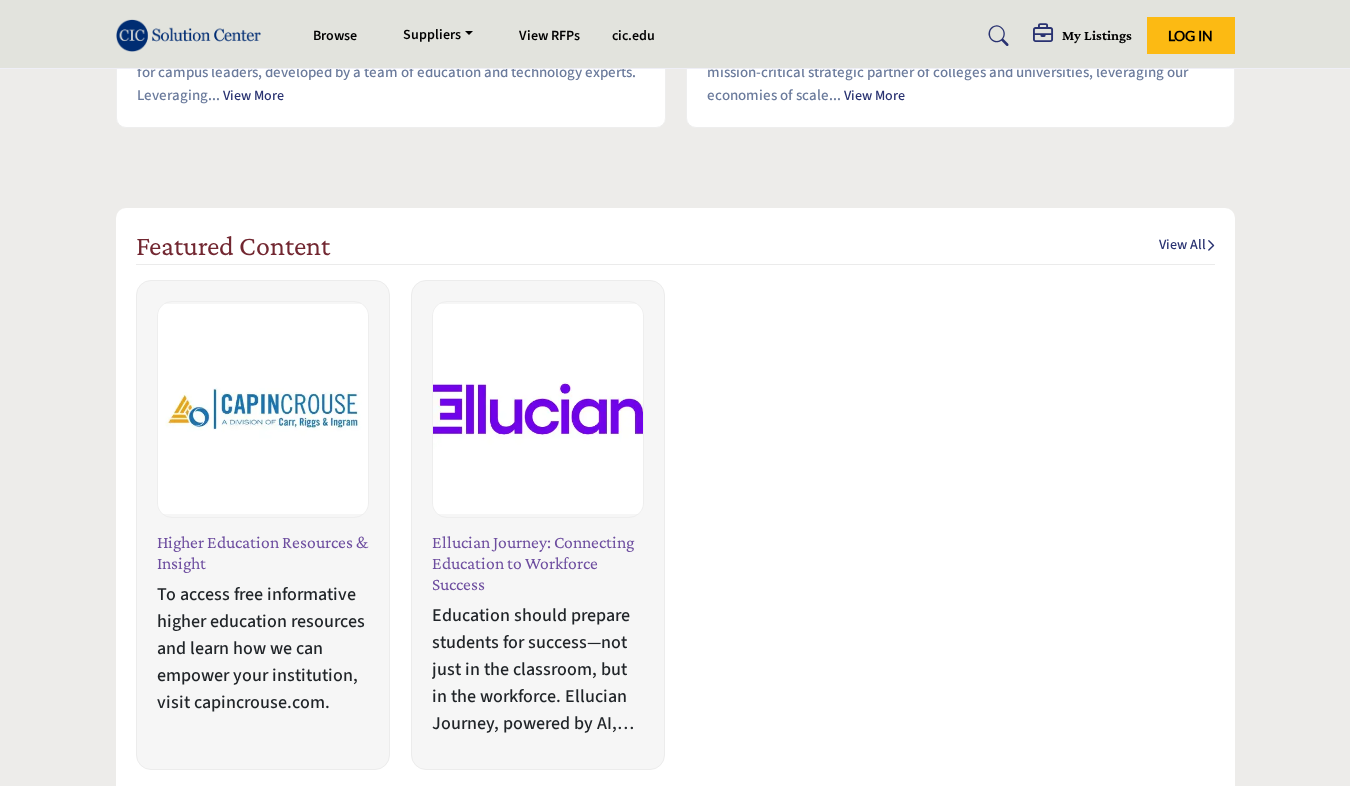 scroll, scrollTop: 1203, scrollLeft: 0, axis: vertical 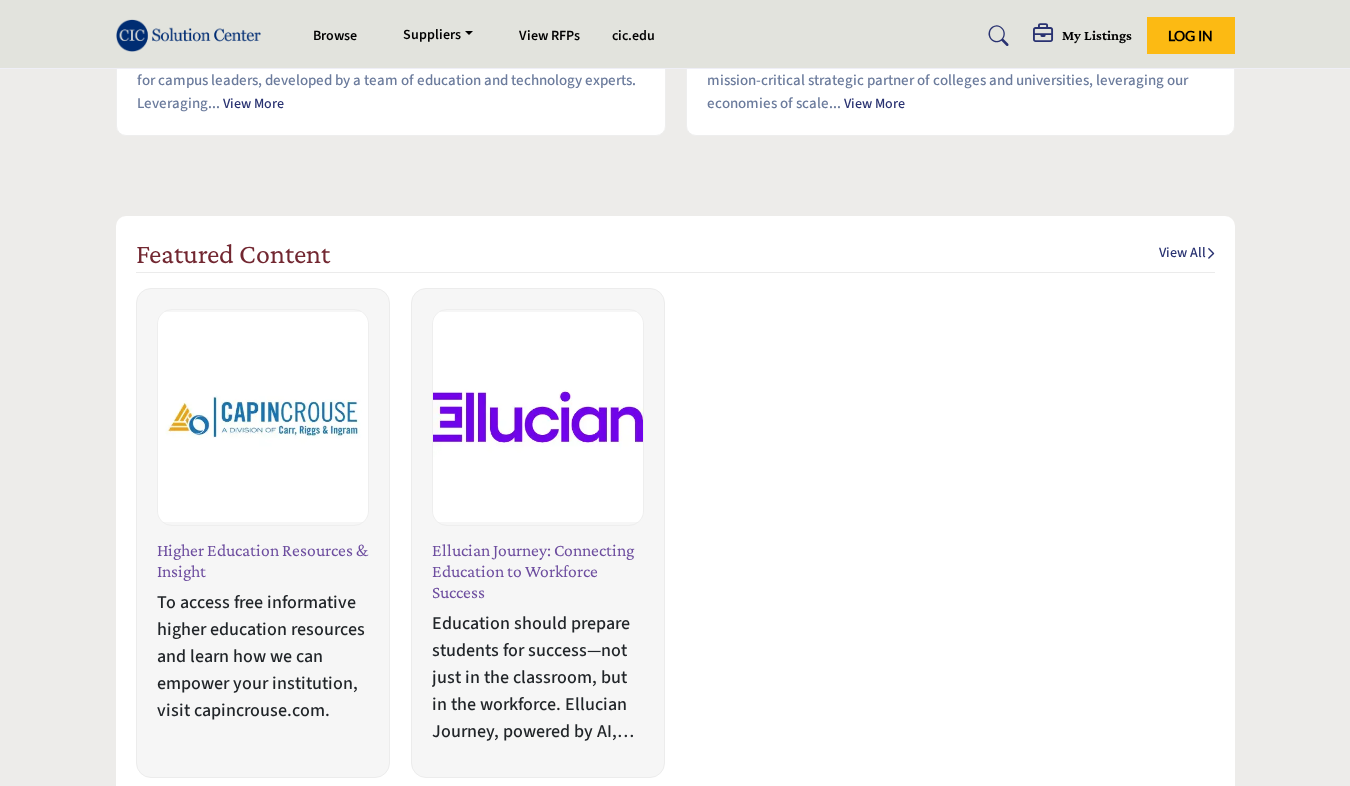 click on "View All" at bounding box center [1187, 254] 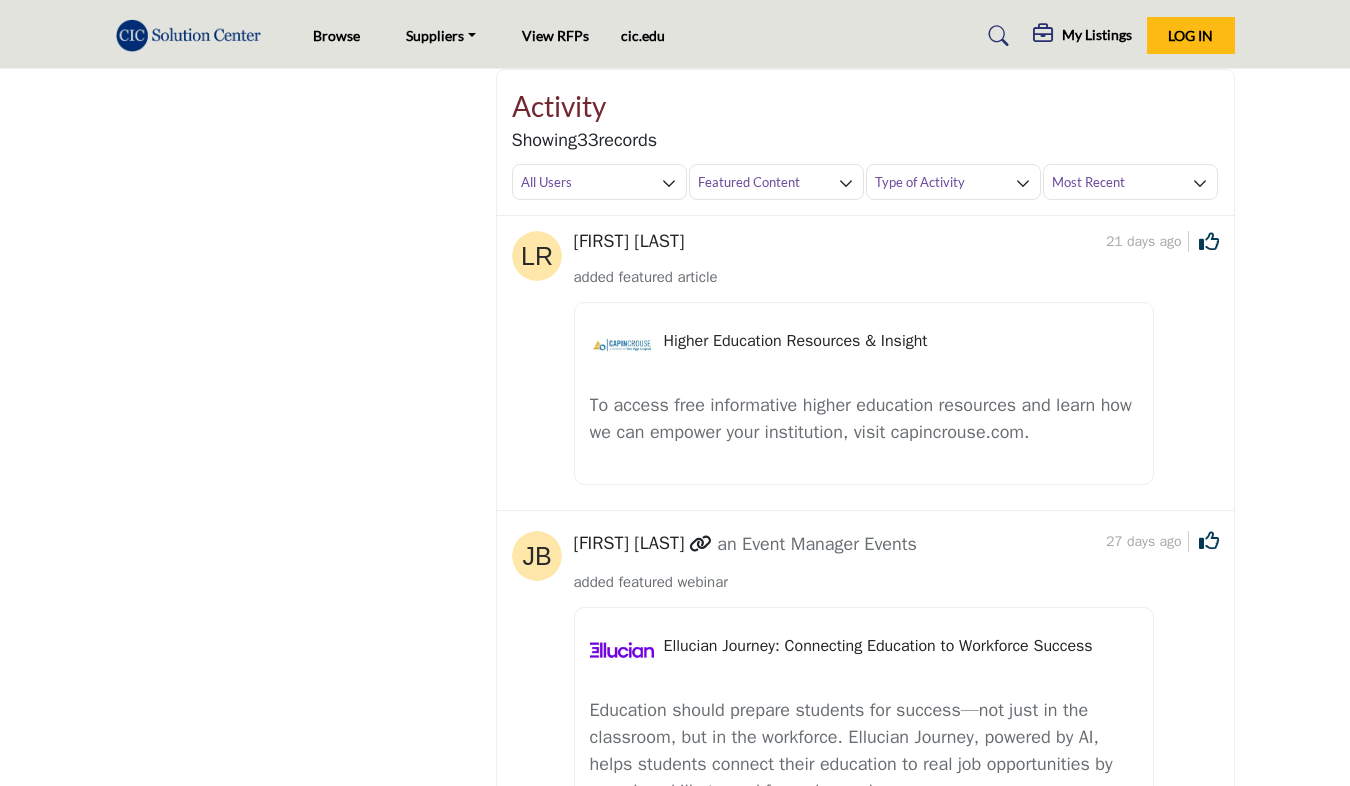 scroll, scrollTop: 0, scrollLeft: 0, axis: both 